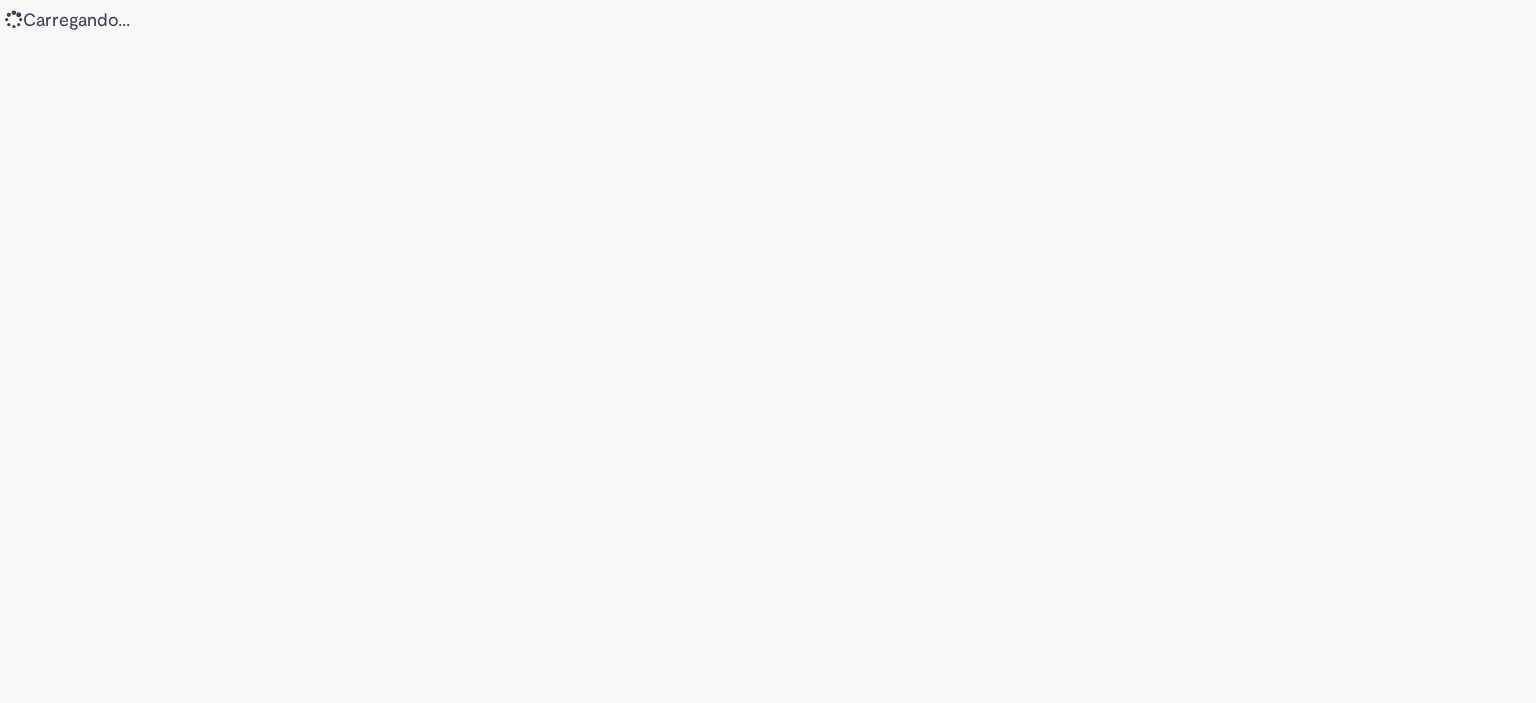 scroll, scrollTop: 0, scrollLeft: 0, axis: both 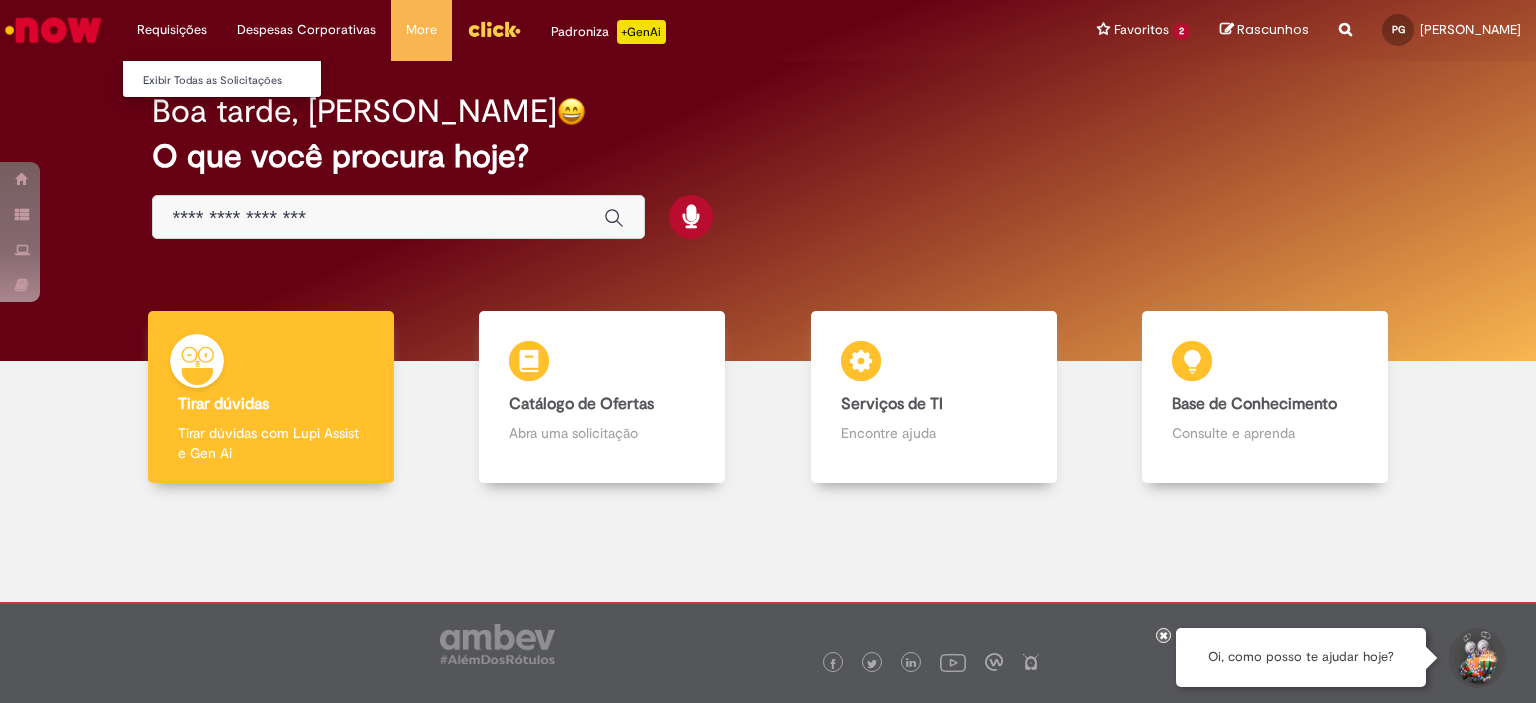 click on "Requisições
Exibir Todas as Solicitações" at bounding box center (172, 30) 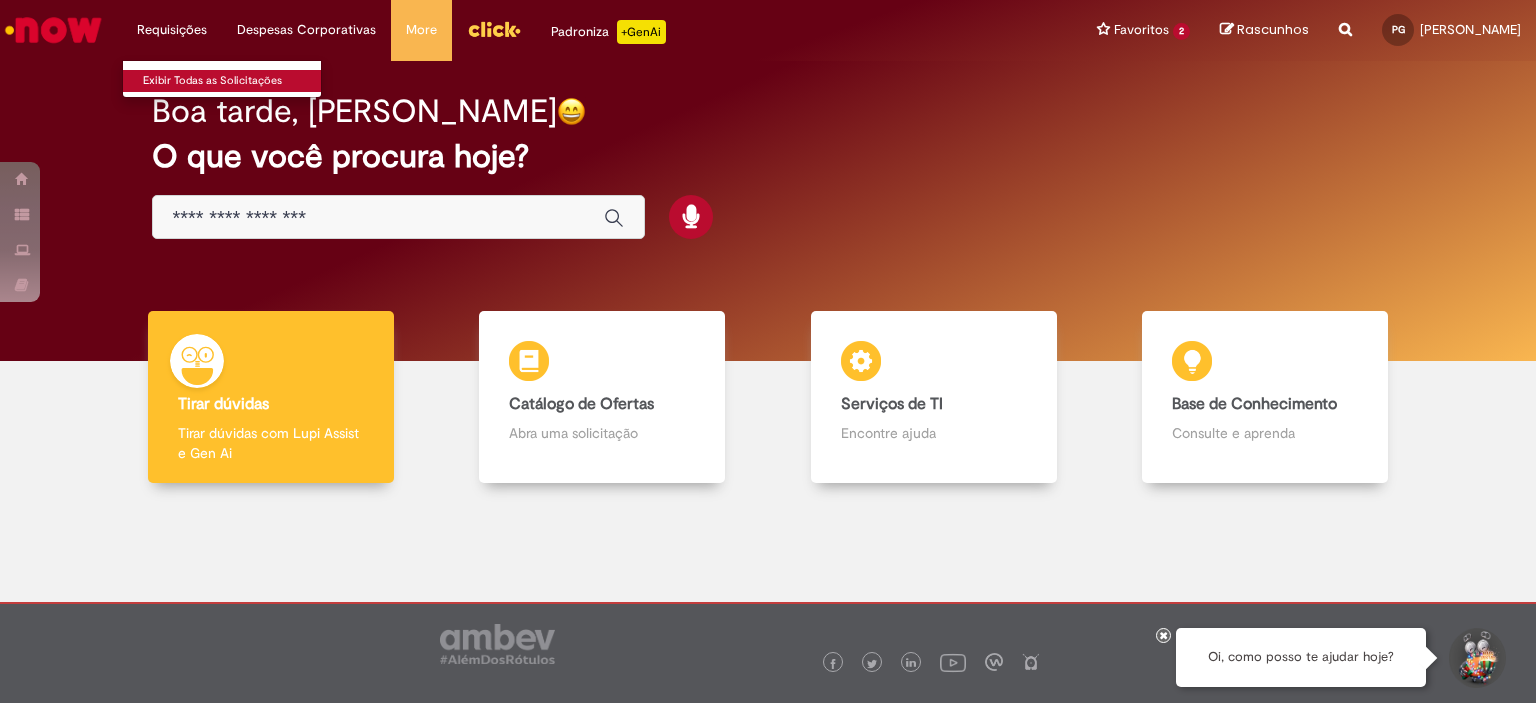 click on "Exibir Todas as Solicitações" at bounding box center (233, 81) 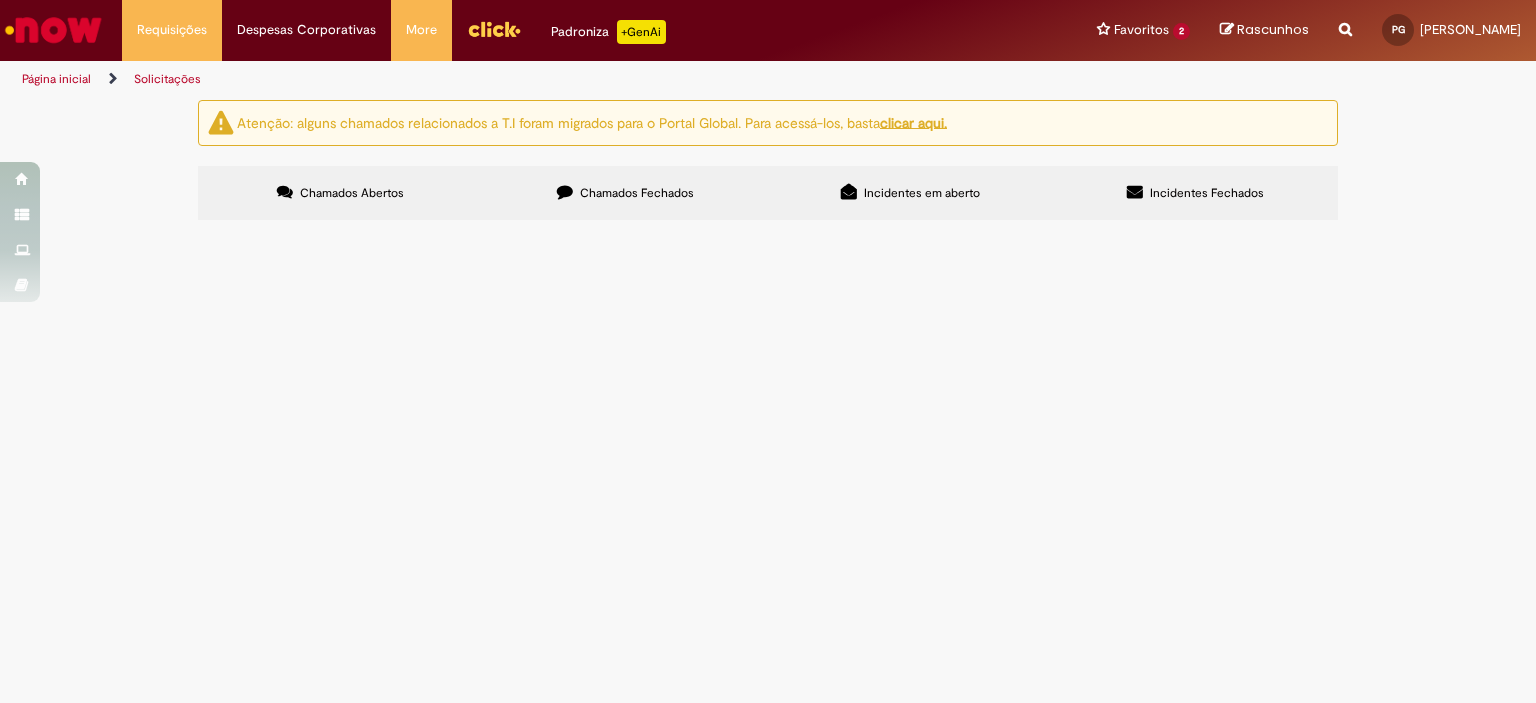 click on "Não há registros em Item solicitado  usando este filtro" at bounding box center [0, 0] 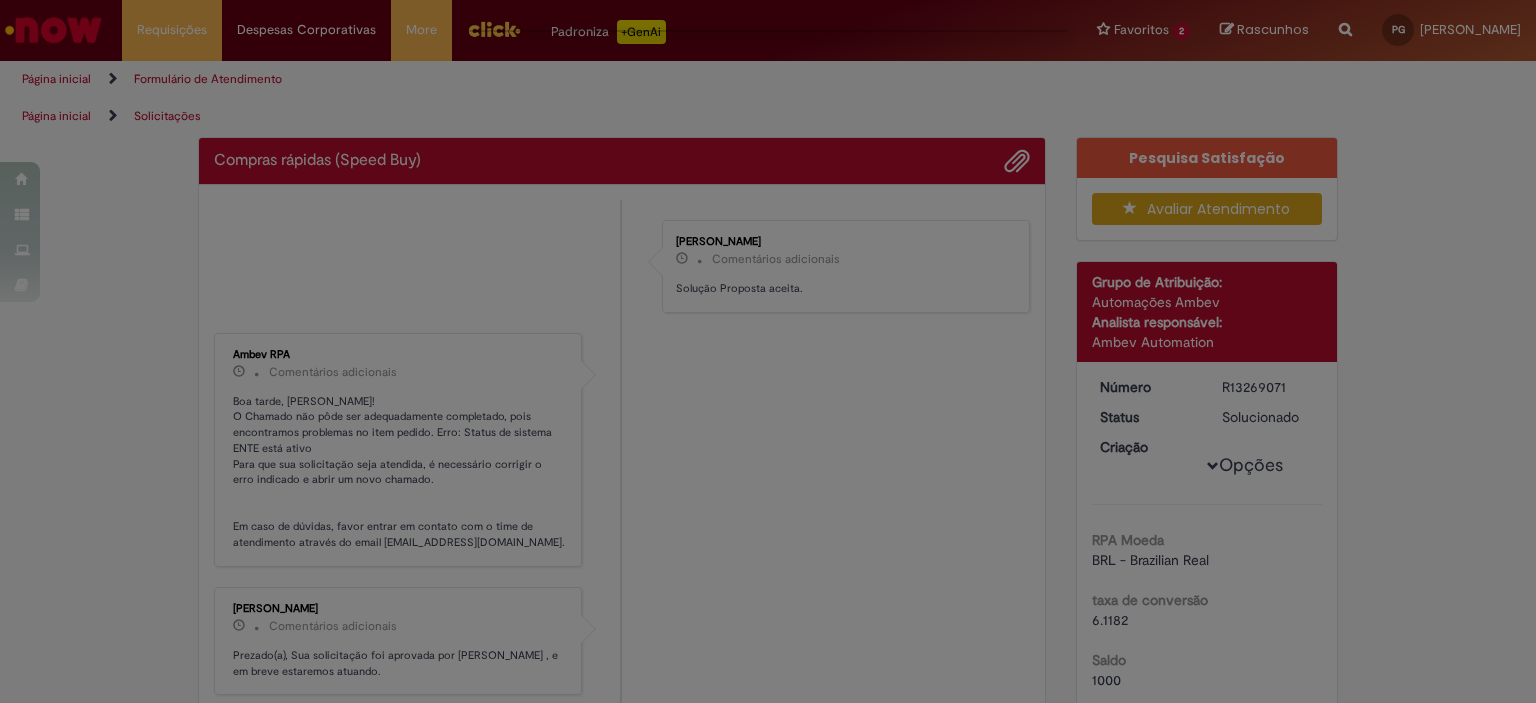 click at bounding box center [768, 351] 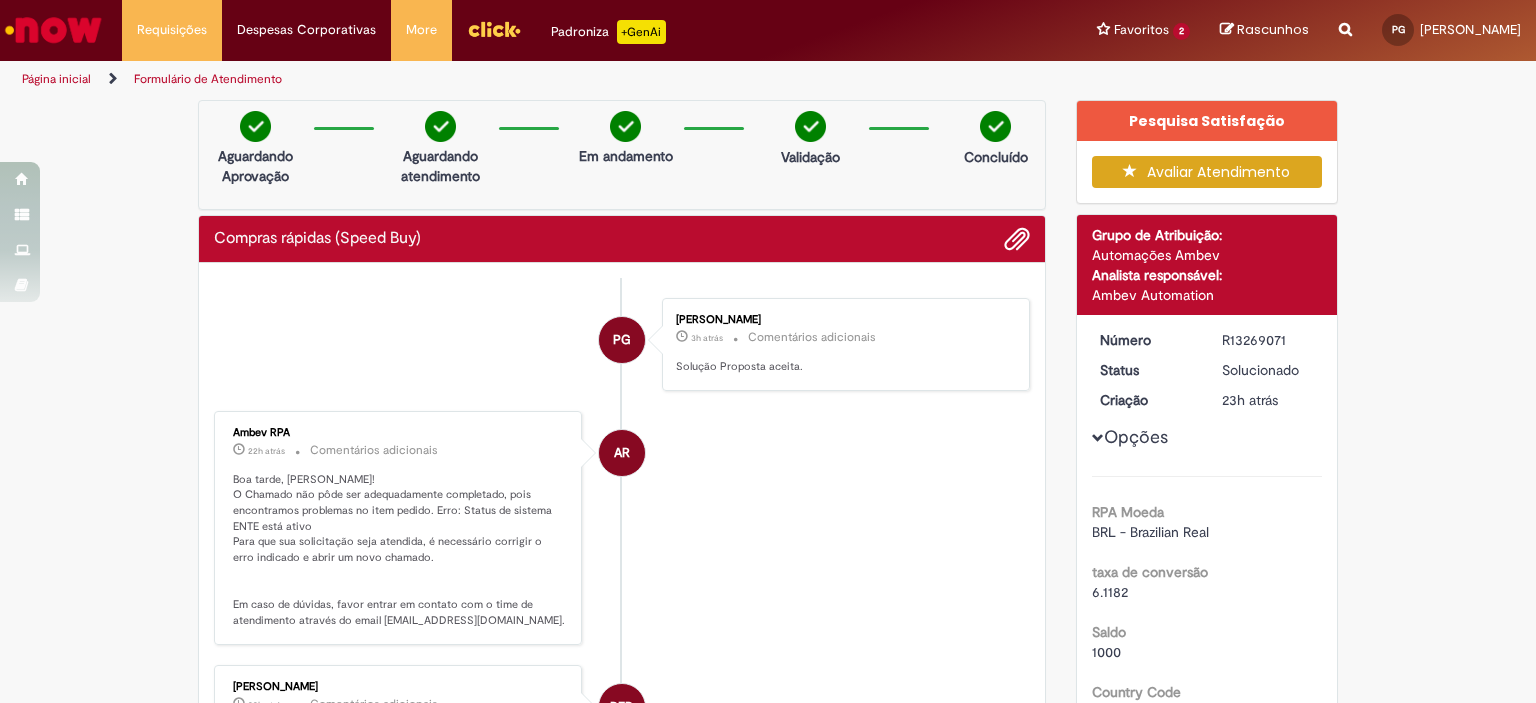 click on "Aguardando Aprovação
Aguardando atendimento
Em andamento
Validação
Concluído" at bounding box center [622, 155] 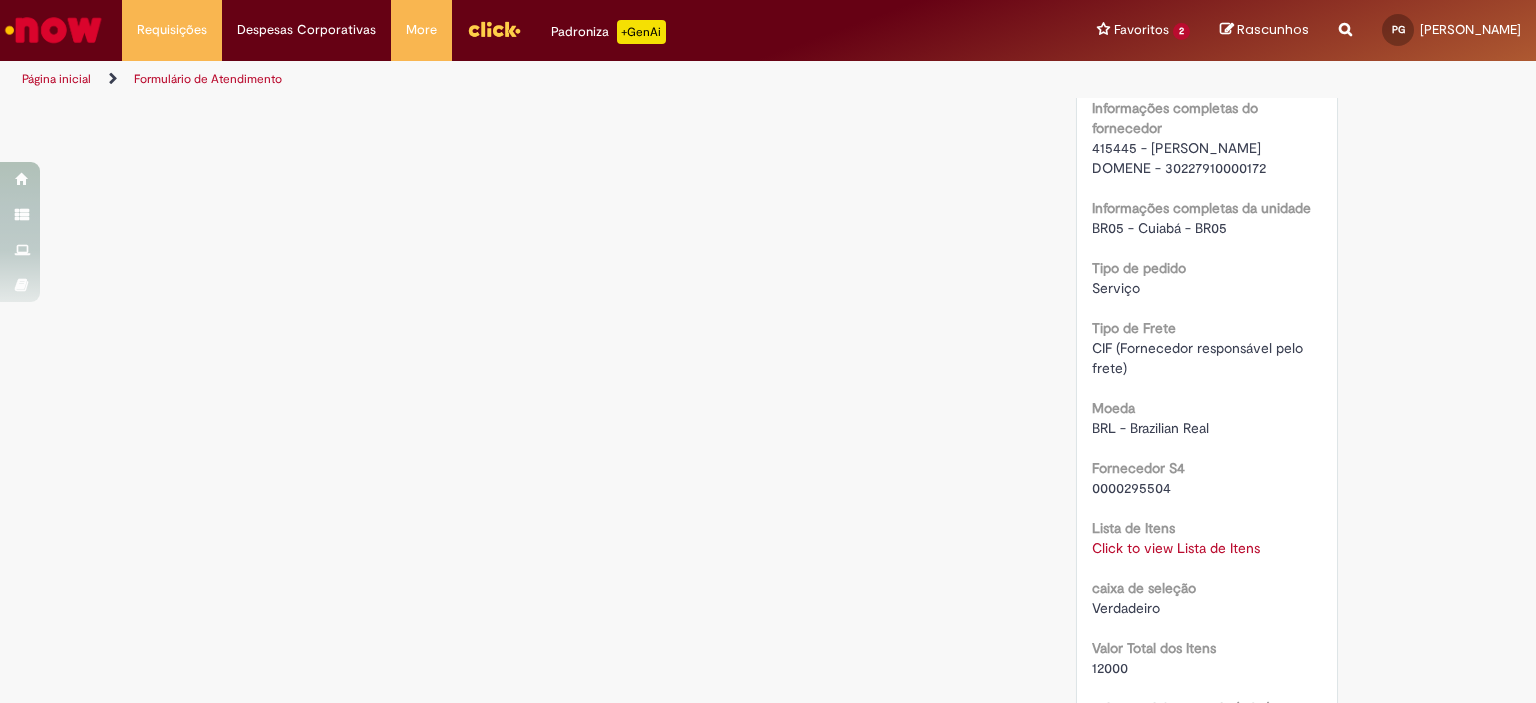 scroll, scrollTop: 1571, scrollLeft: 0, axis: vertical 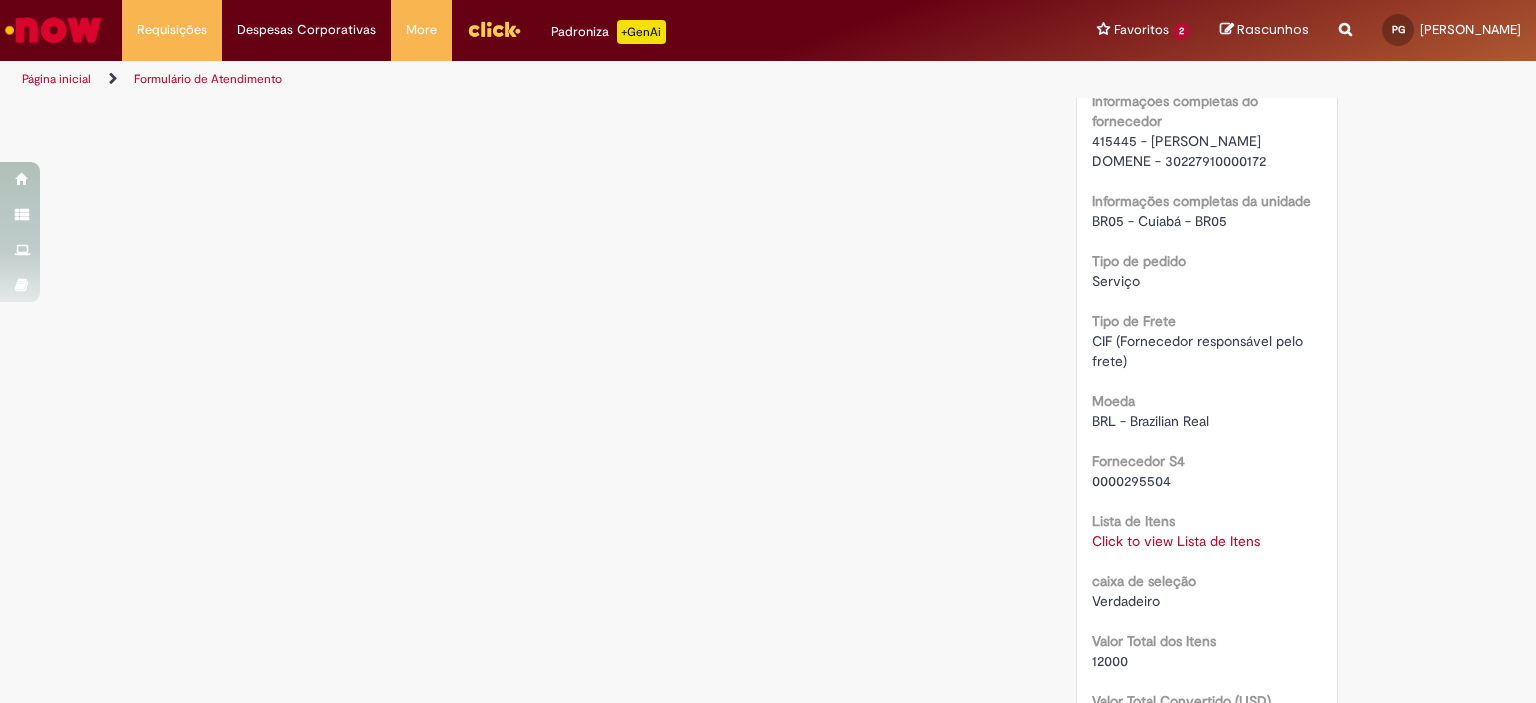 click on "Click to view Lista de Itens" at bounding box center (1176, 541) 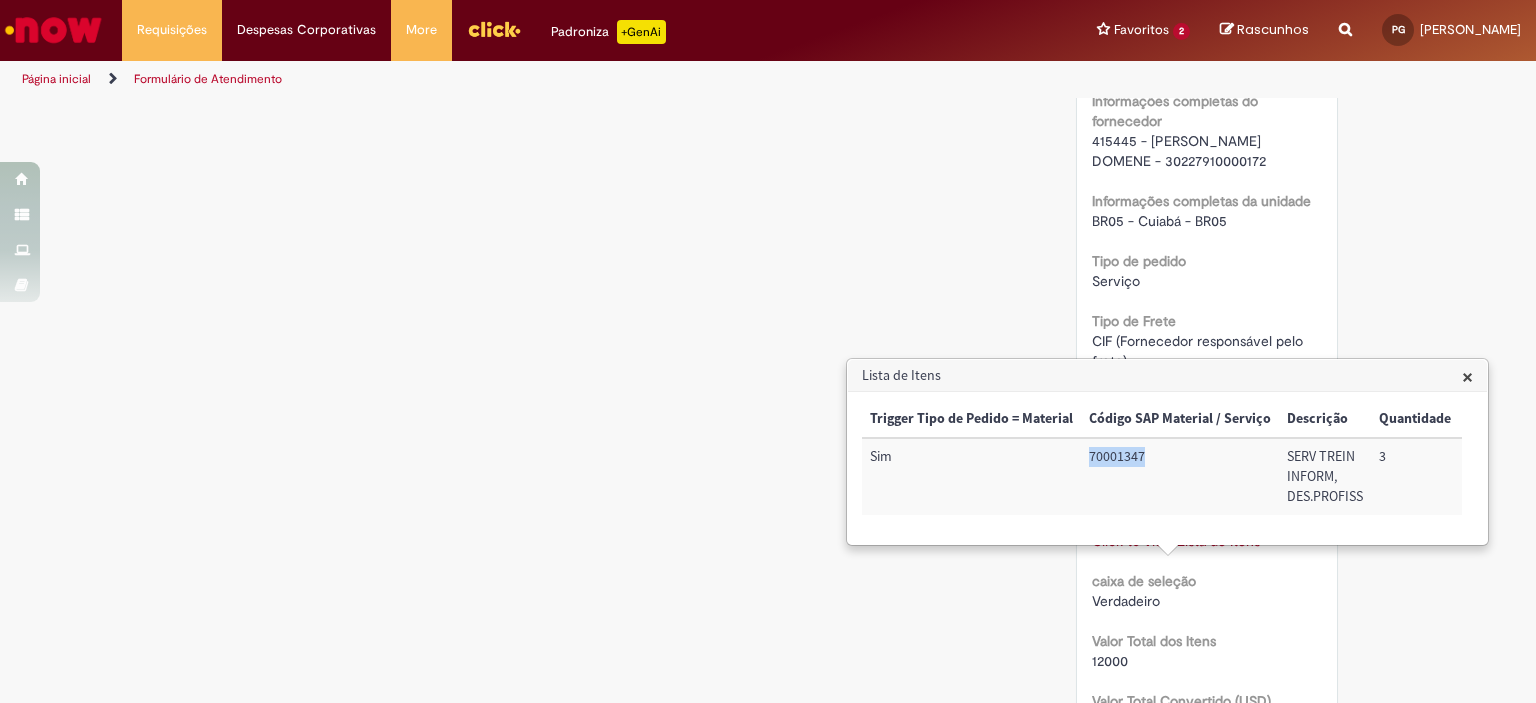 drag, startPoint x: 1149, startPoint y: 455, endPoint x: 1084, endPoint y: 458, distance: 65.06919 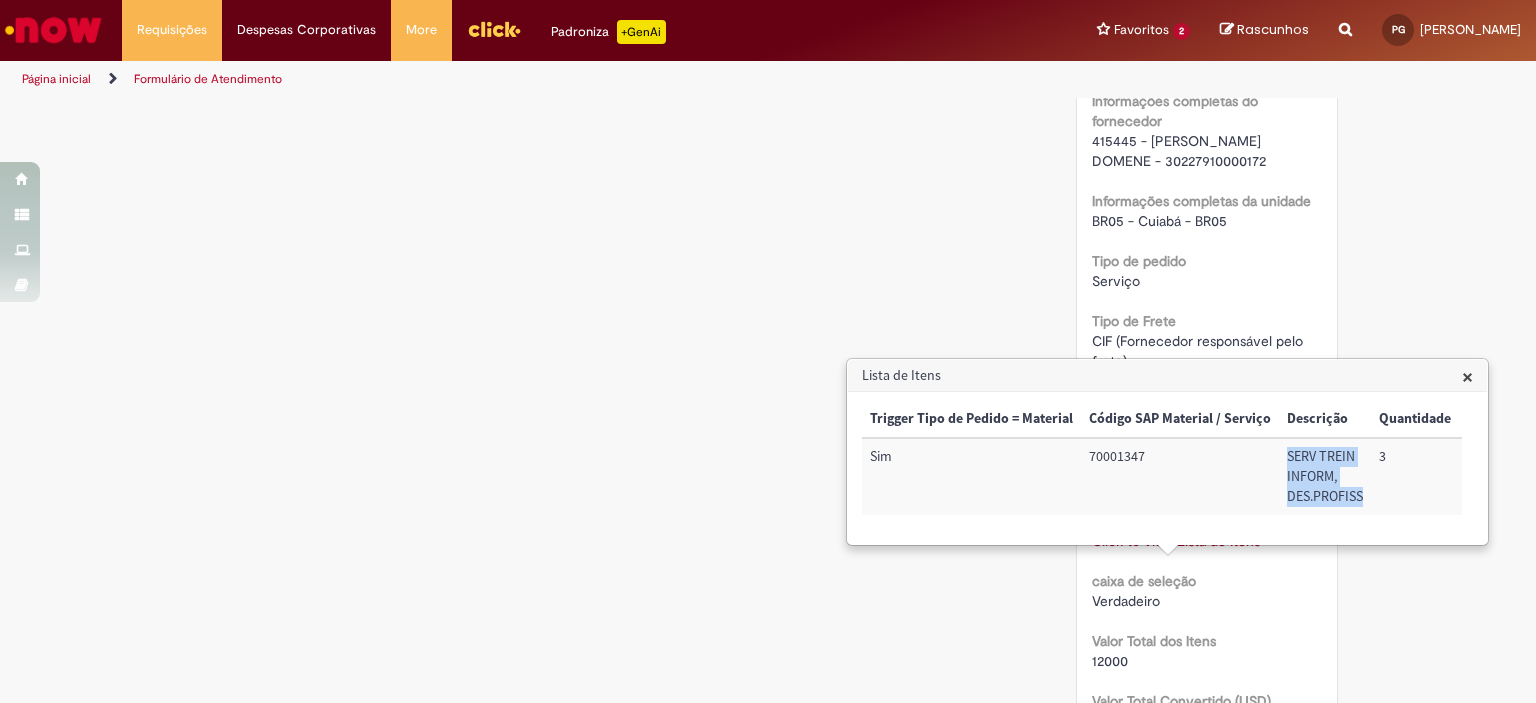 drag, startPoint x: 1286, startPoint y: 455, endPoint x: 1359, endPoint y: 499, distance: 85.23497 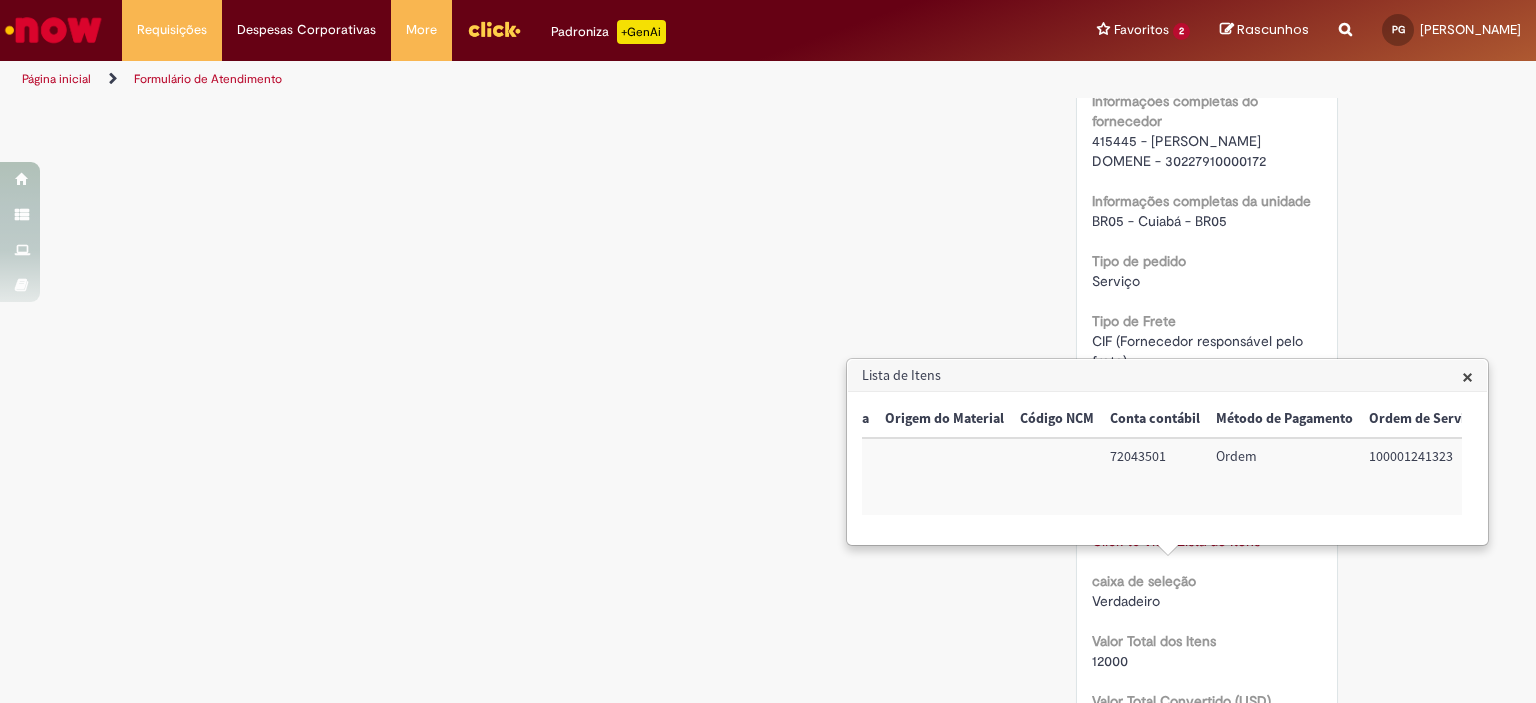 scroll, scrollTop: 0, scrollLeft: 830, axis: horizontal 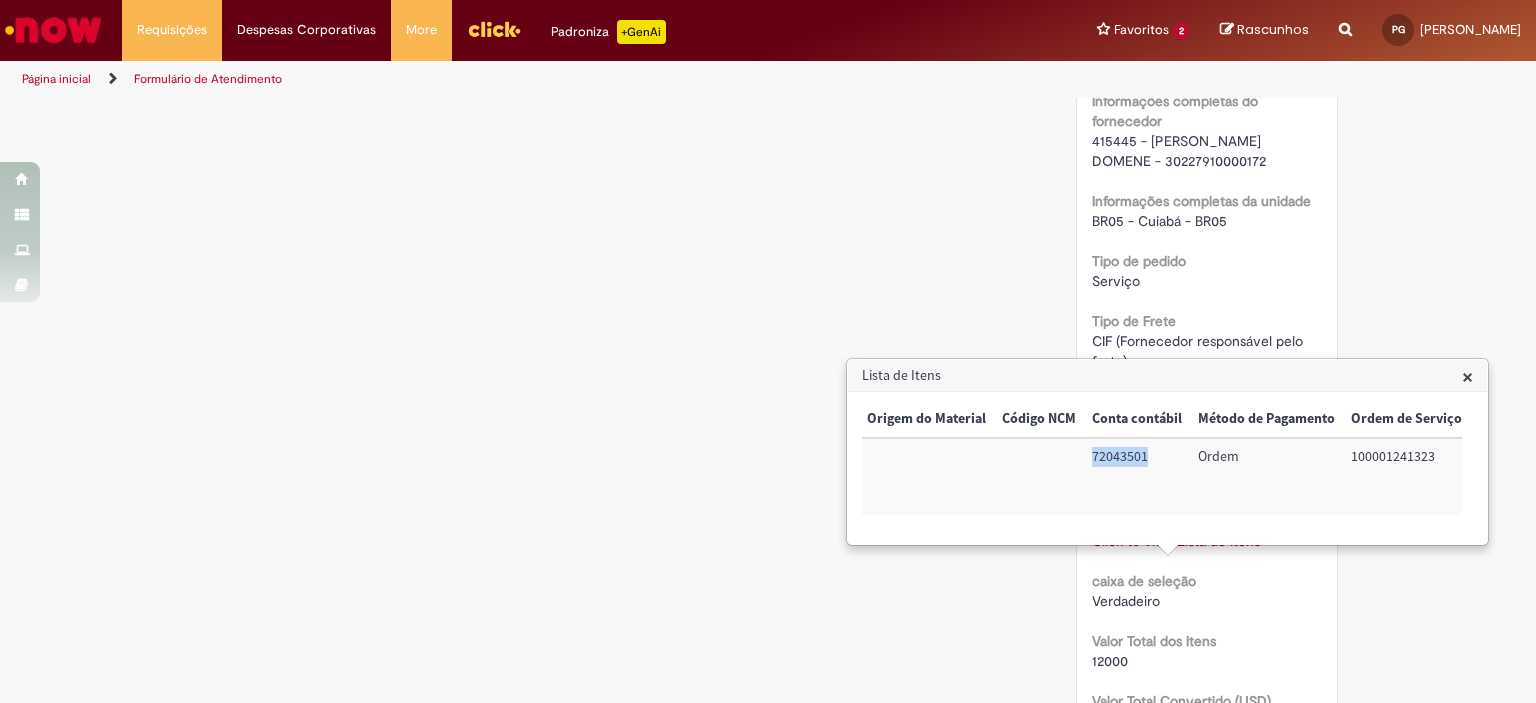 drag, startPoint x: 1084, startPoint y: 455, endPoint x: 1150, endPoint y: 447, distance: 66.48308 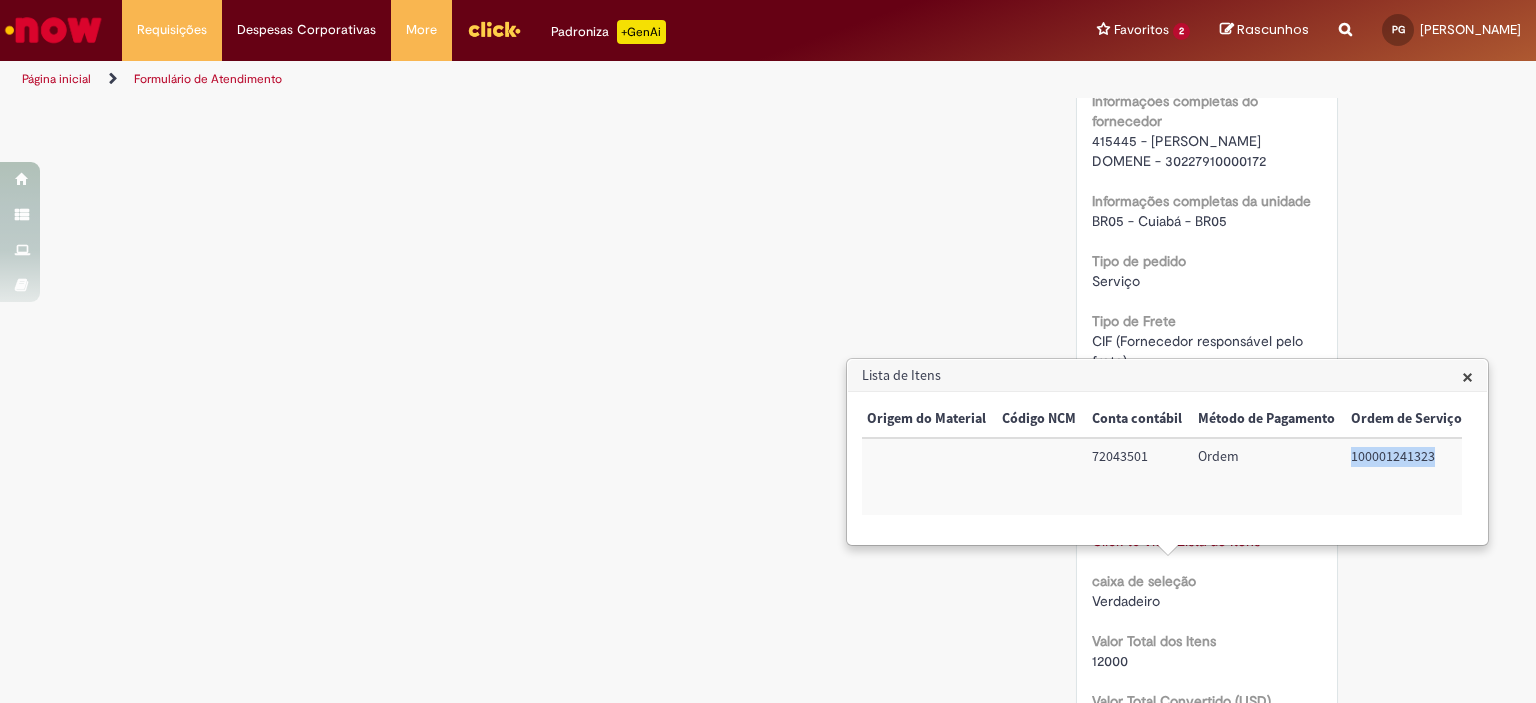 scroll, scrollTop: 0, scrollLeft: 831, axis: horizontal 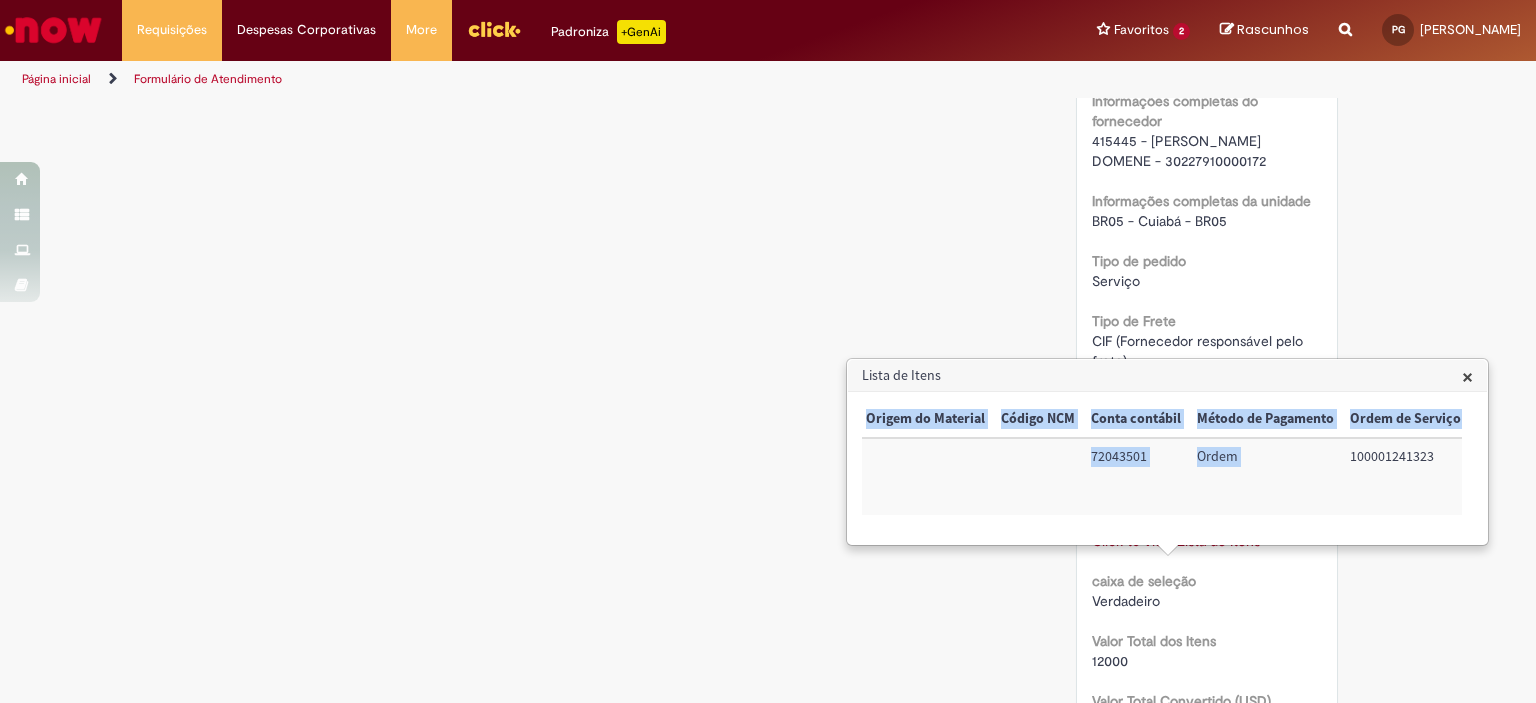 drag, startPoint x: 1344, startPoint y: 456, endPoint x: 1488, endPoint y: 453, distance: 144.03125 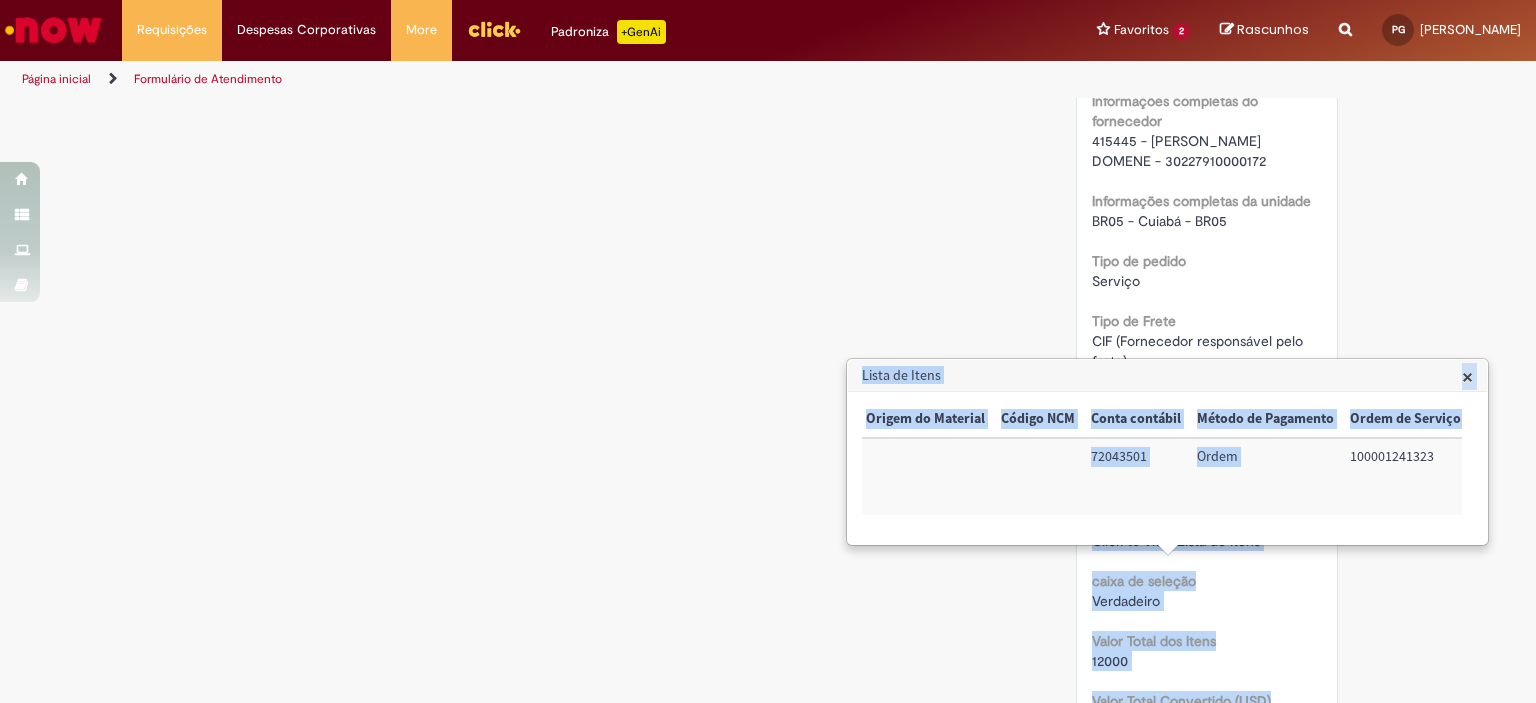 copy on "Fornecedor S4
0000295504
Lista de Itens
Click to view Lista de Itens   Click to view Lista de Itens
caixa de seleção
Verdadeiro
Valor Total dos Itens
12000
Valor Total Convertido (USD)
US$ 1,961.36
Valor Total (REAL)
R$ 12.000,00
ICMS
Falso
IPI
Falso
PIS/CONFINS
Falso
Substituição tributária
Falso
ISS
Falso
Não aplicável
Falso
Descrição
Pagamento Forge 3D
Declaro que as informações preenchidas correspondem a cotação anexada e que poderei responder a auditoria e compliance caso eu esteja comprando algo diferente do que foi informado no chamado
Verdadeiro
Anexos
Soltar arquivos aqui
Ambev Cuiaba - 09-07-2025 - Orcamento1995.pdf (23.9 KB) um dia atrás um dia atrás
Lista de Itens
× Trigger Tipo de Pedido = Material Código SAP Material / Serviço Descrição Quantidade V..." 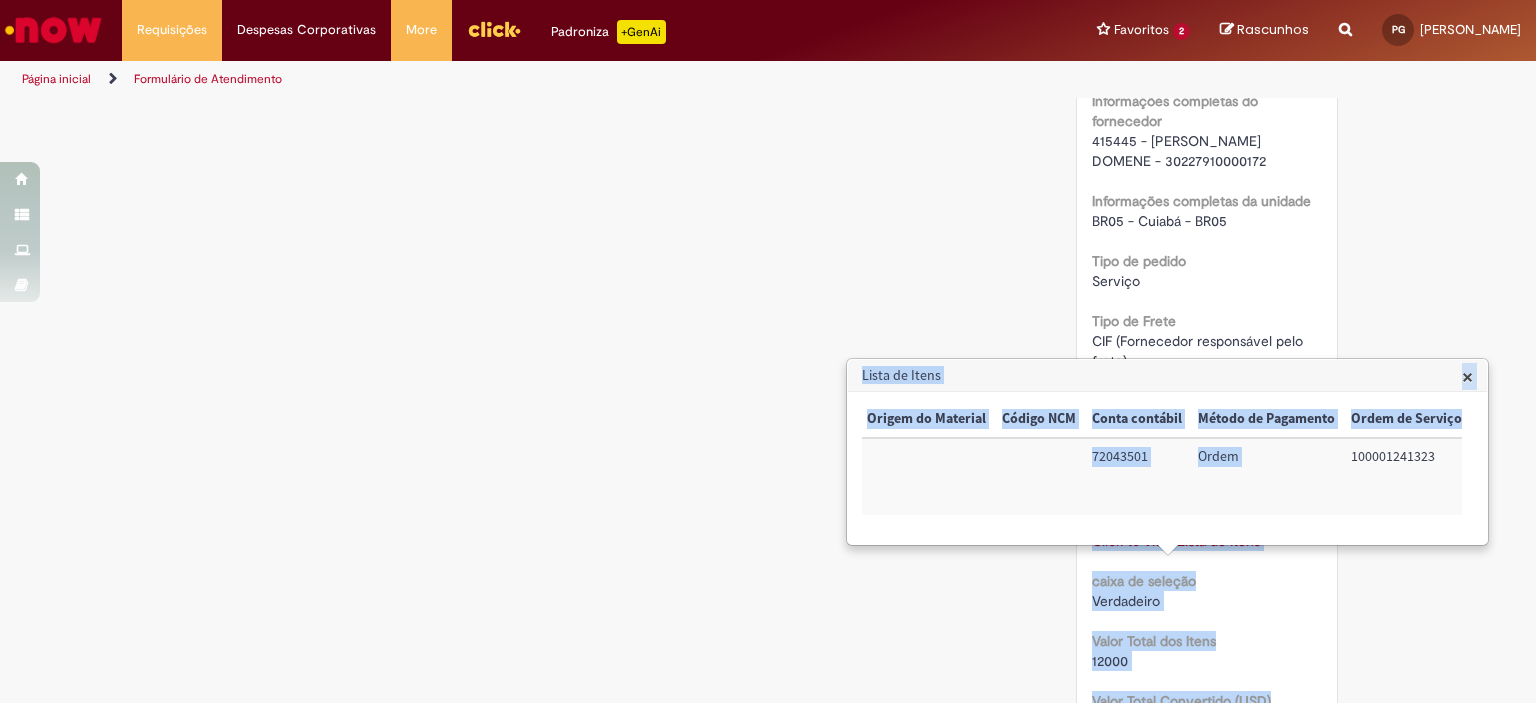 click on "100001241323" at bounding box center [1406, 476] 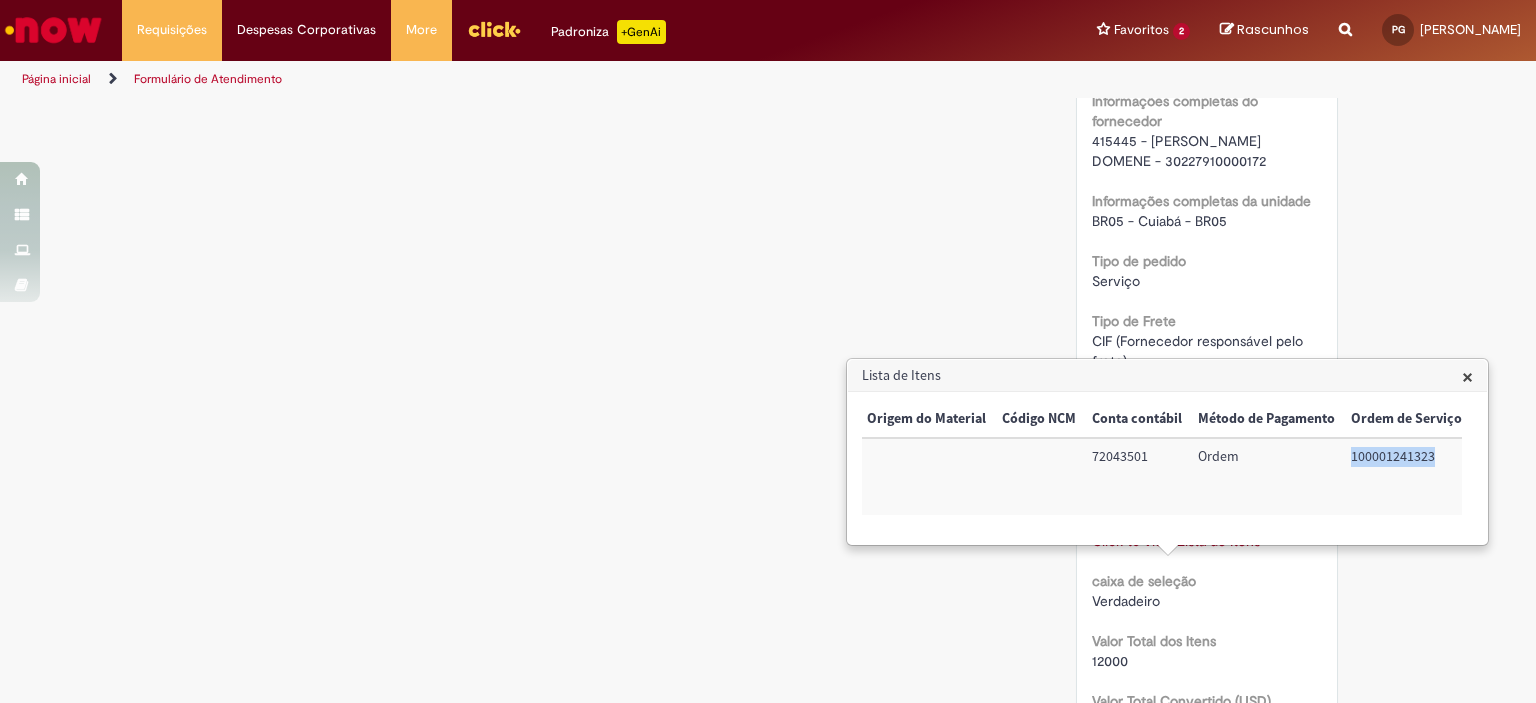 drag, startPoint x: 1348, startPoint y: 454, endPoint x: 1430, endPoint y: 448, distance: 82.219215 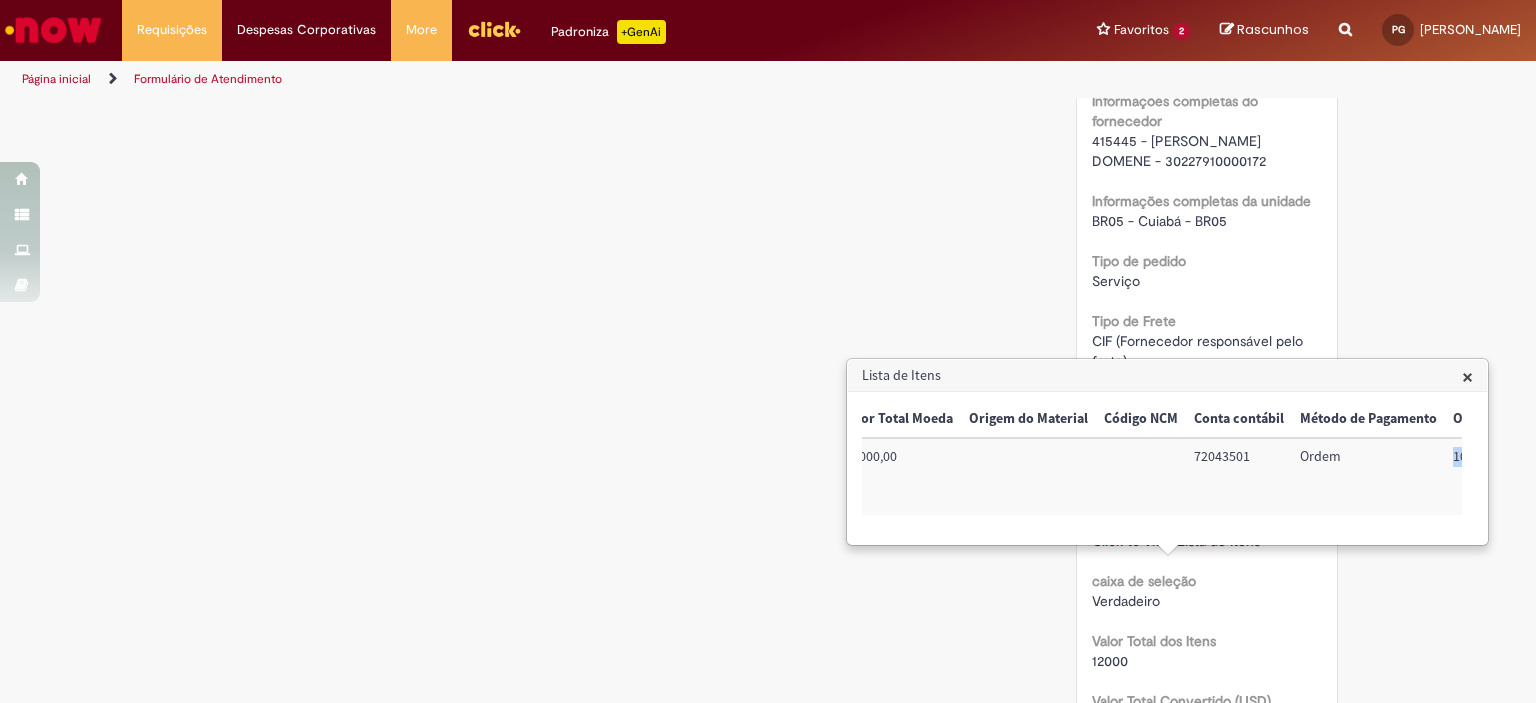 scroll, scrollTop: 0, scrollLeft: 830, axis: horizontal 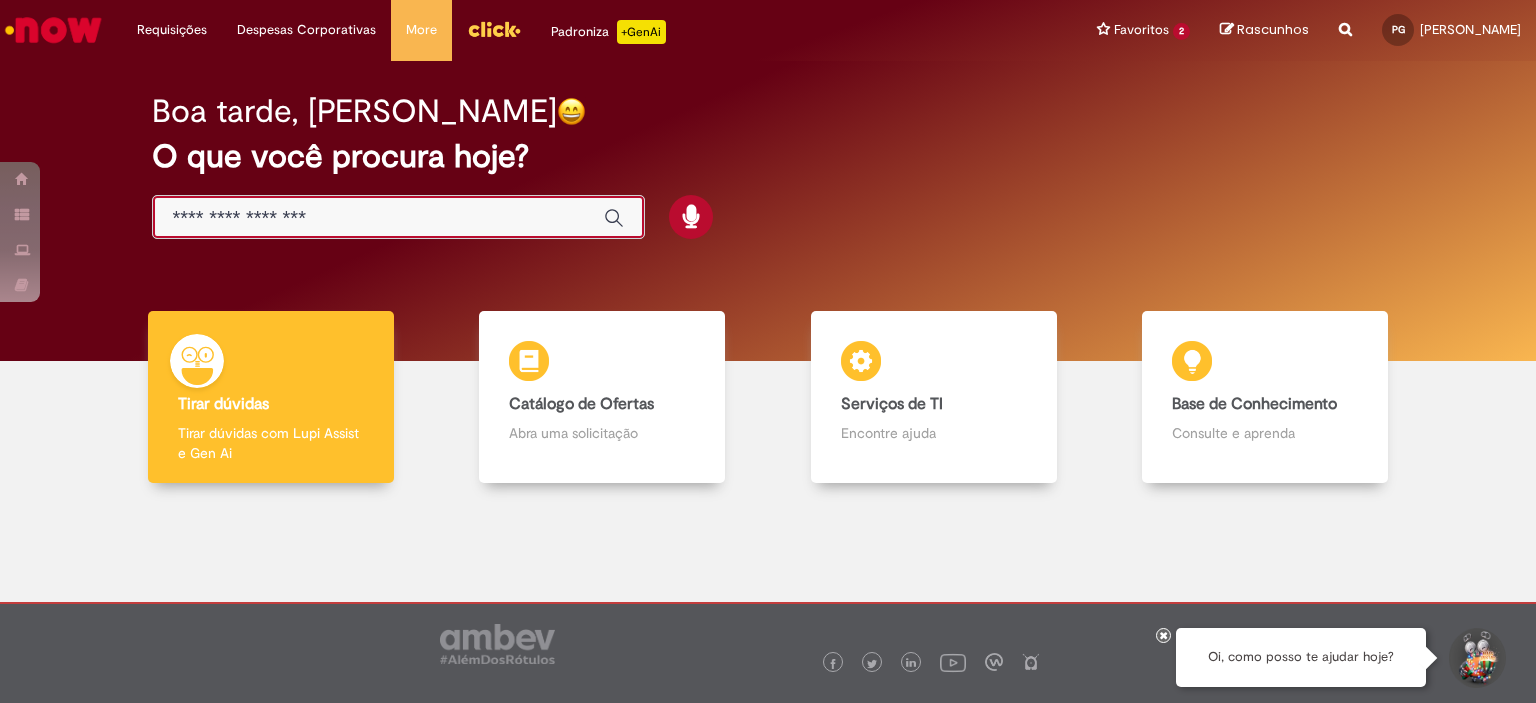 click at bounding box center (378, 218) 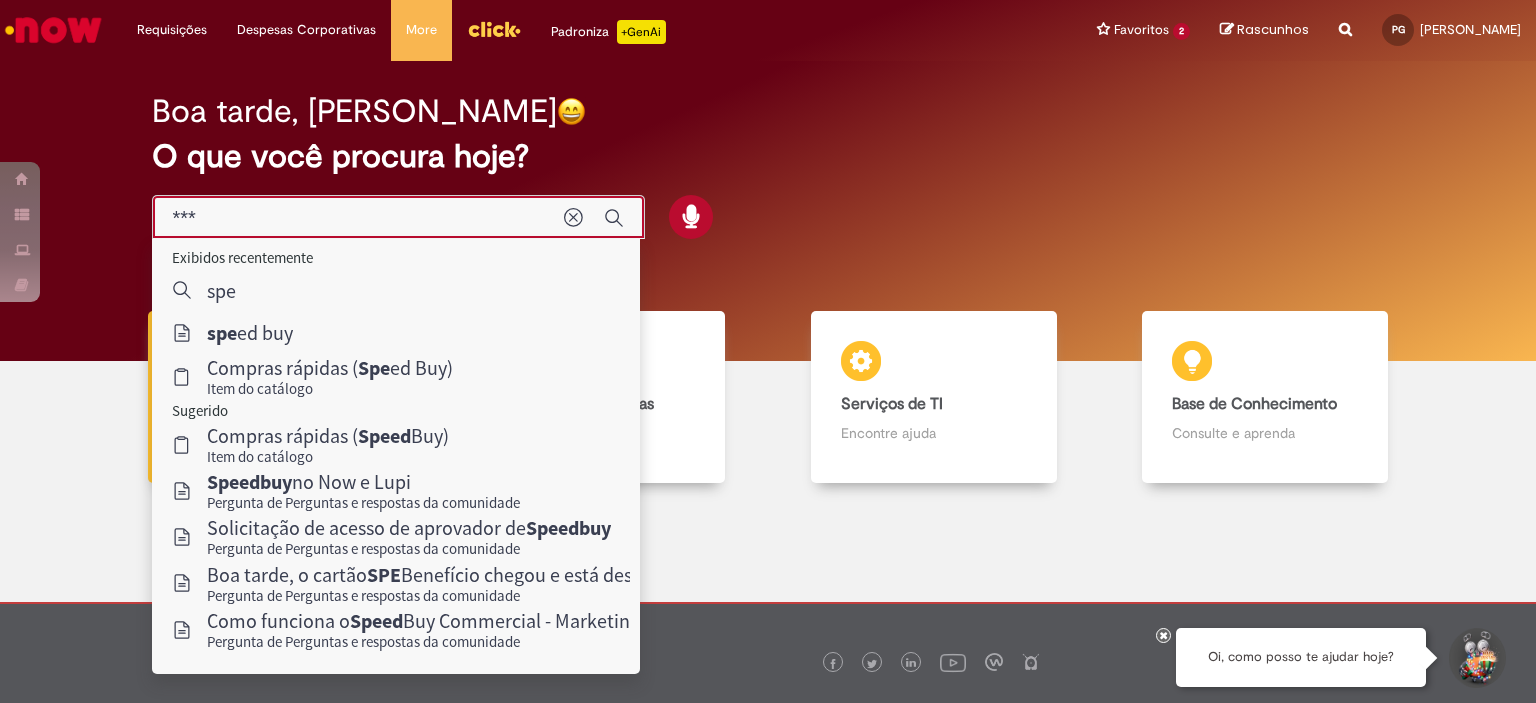 type on "*********" 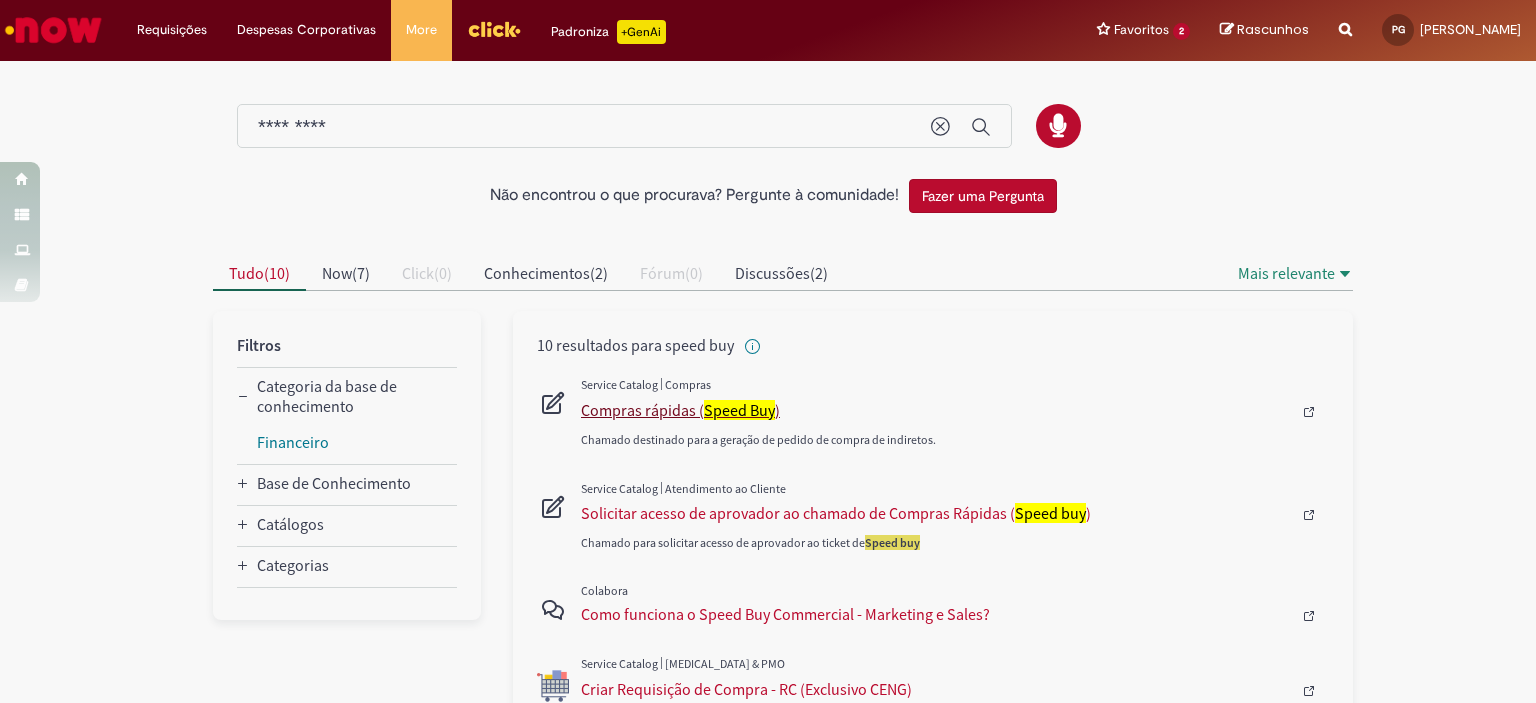 click on "Compras rápidas ( Speed Buy )" at bounding box center [936, 410] 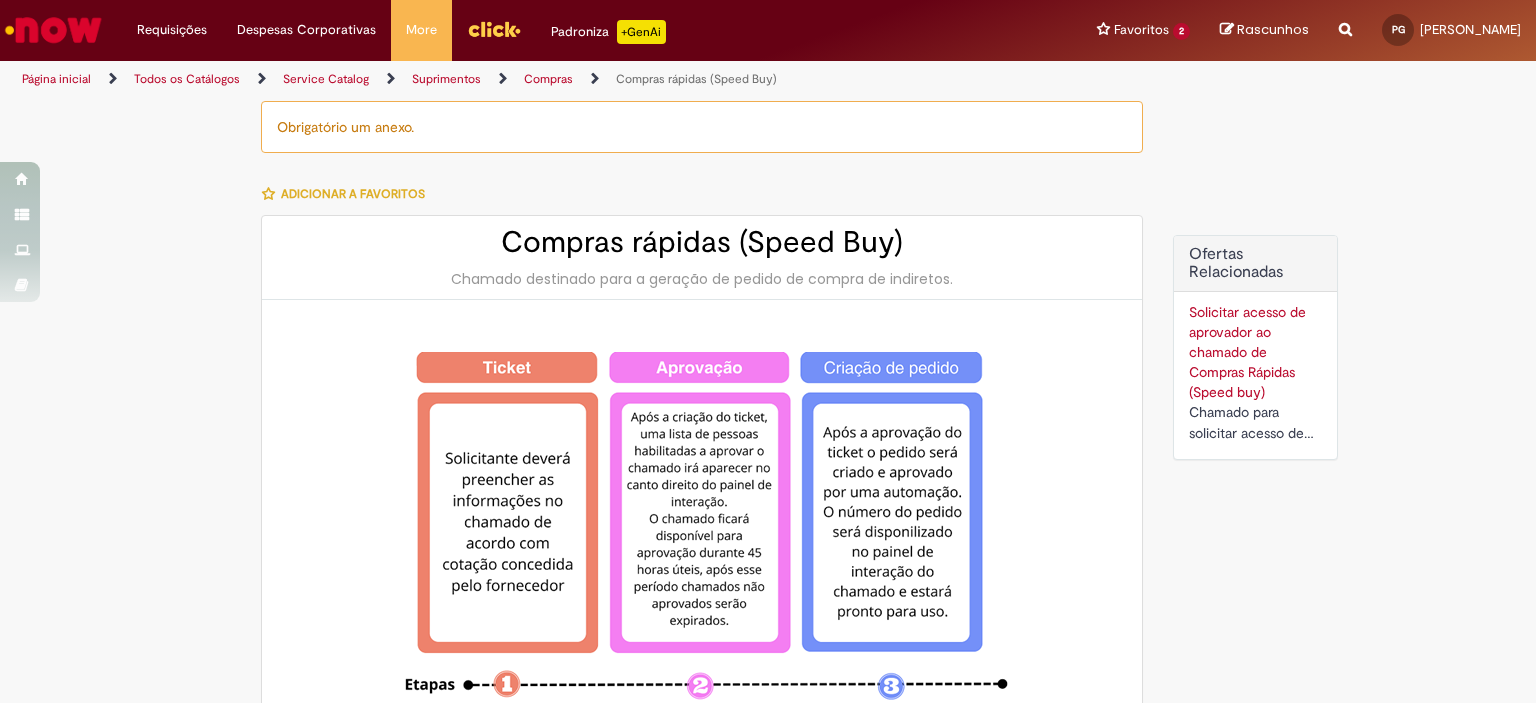 type on "********" 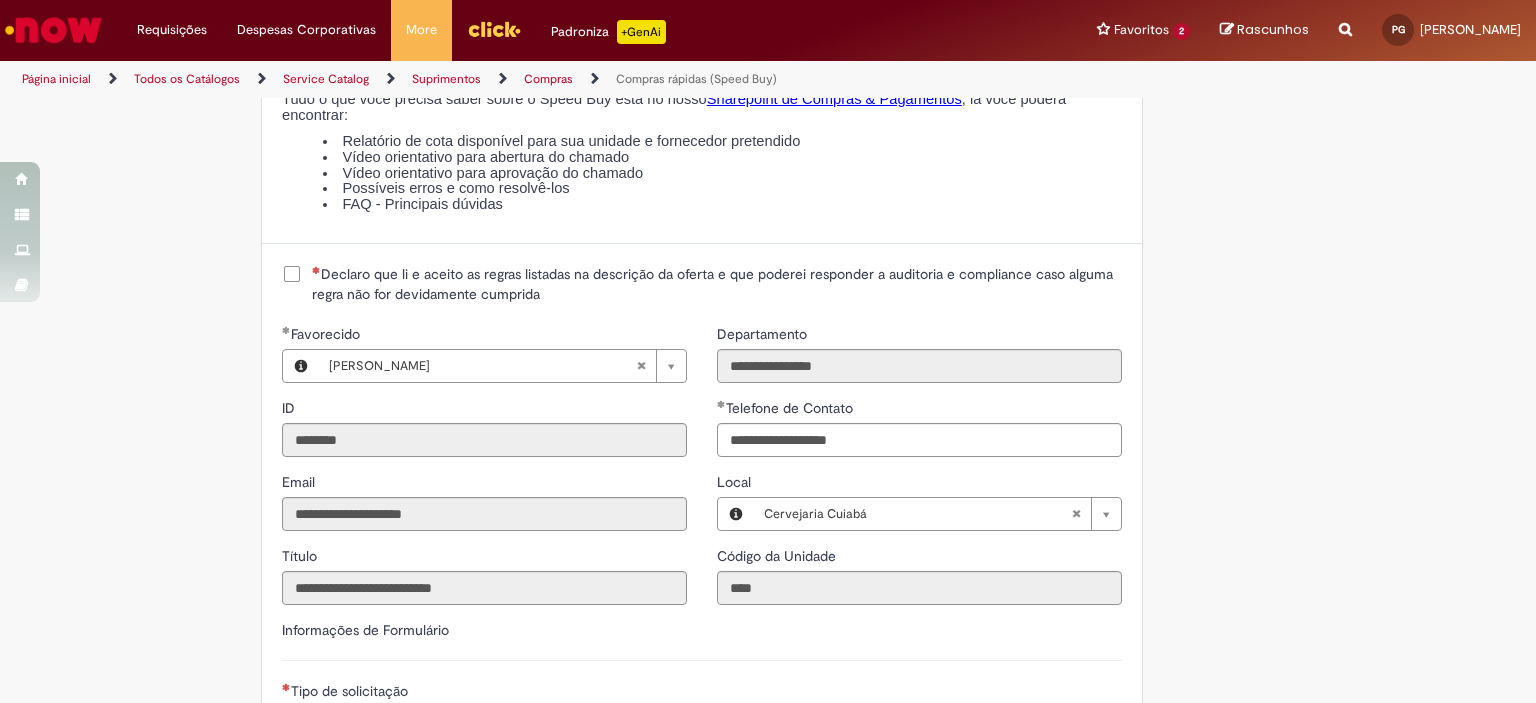 scroll, scrollTop: 2360, scrollLeft: 0, axis: vertical 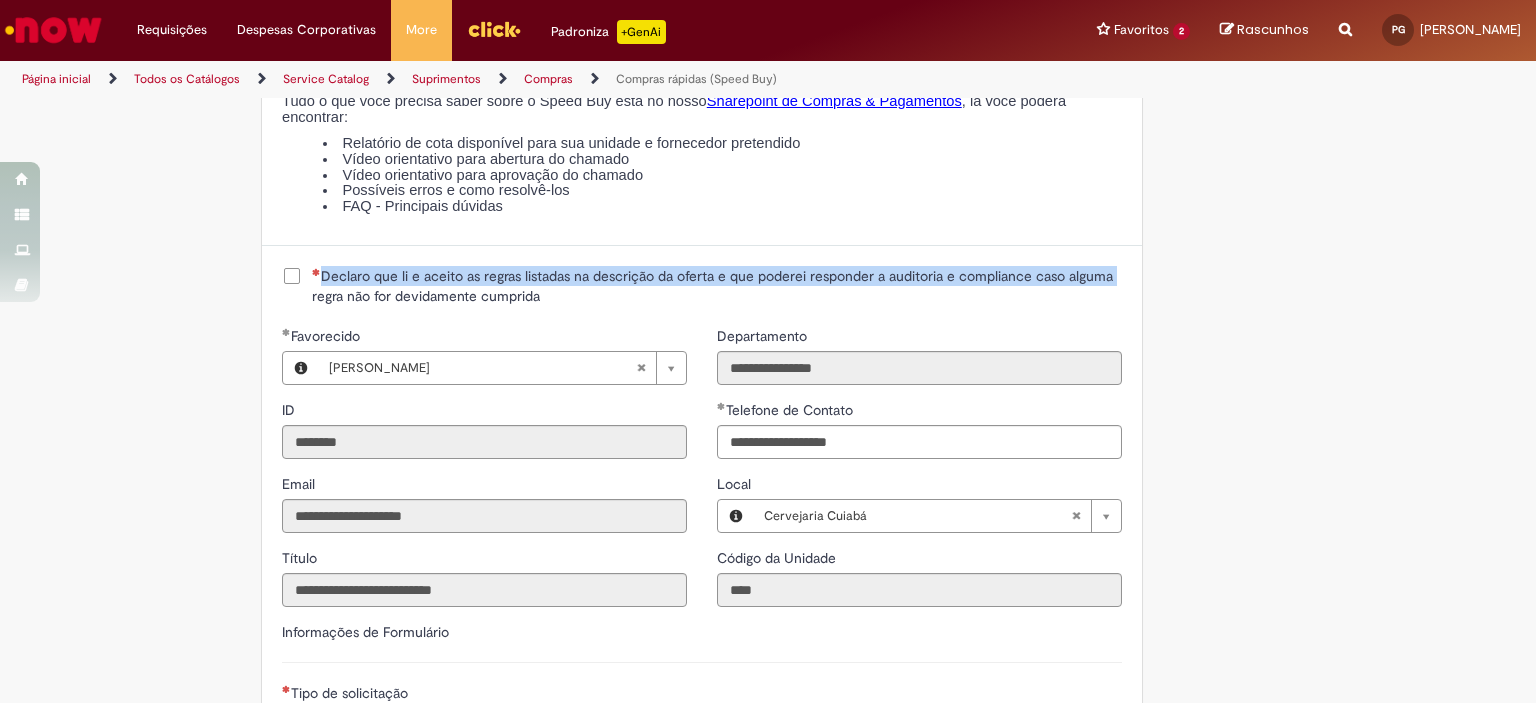 click on "Declaro que li e aceito as regras listadas na descrição da oferta e que poderei responder a auditoria e compliance caso alguma regra não for devidamente cumprida" at bounding box center [702, 286] 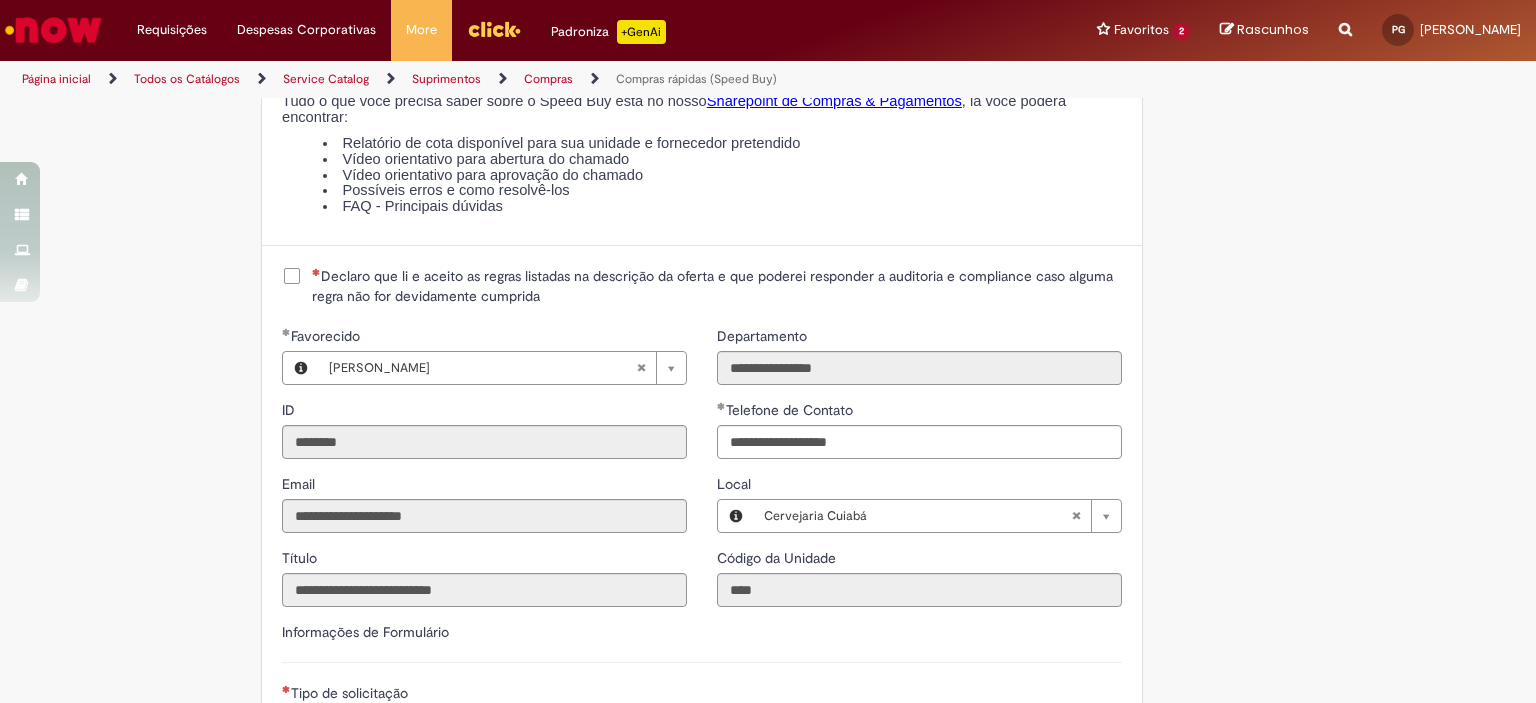 click on "Declaro que li e aceito as regras listadas na descrição da oferta e que poderei responder a auditoria e compliance caso alguma regra não for devidamente cumprida" at bounding box center (717, 286) 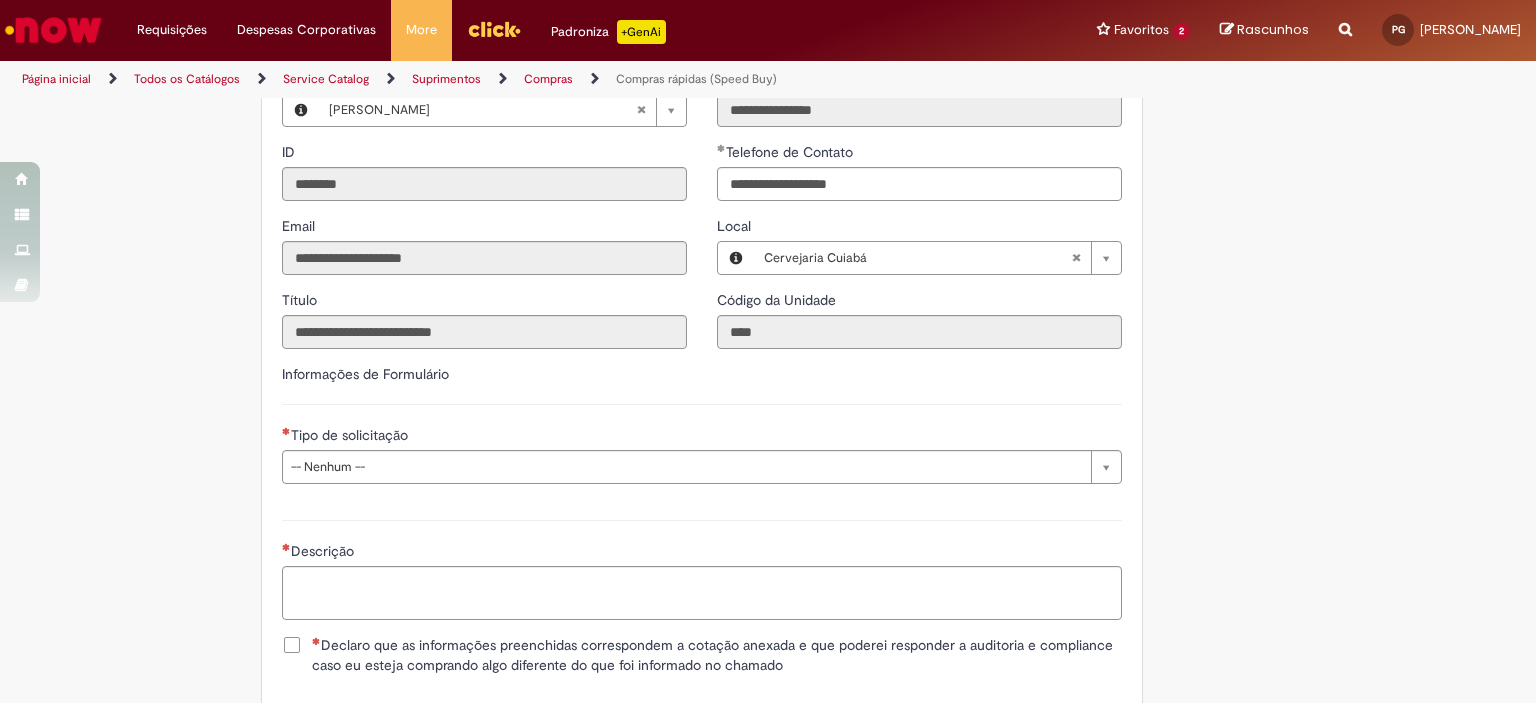 scroll, scrollTop: 2621, scrollLeft: 0, axis: vertical 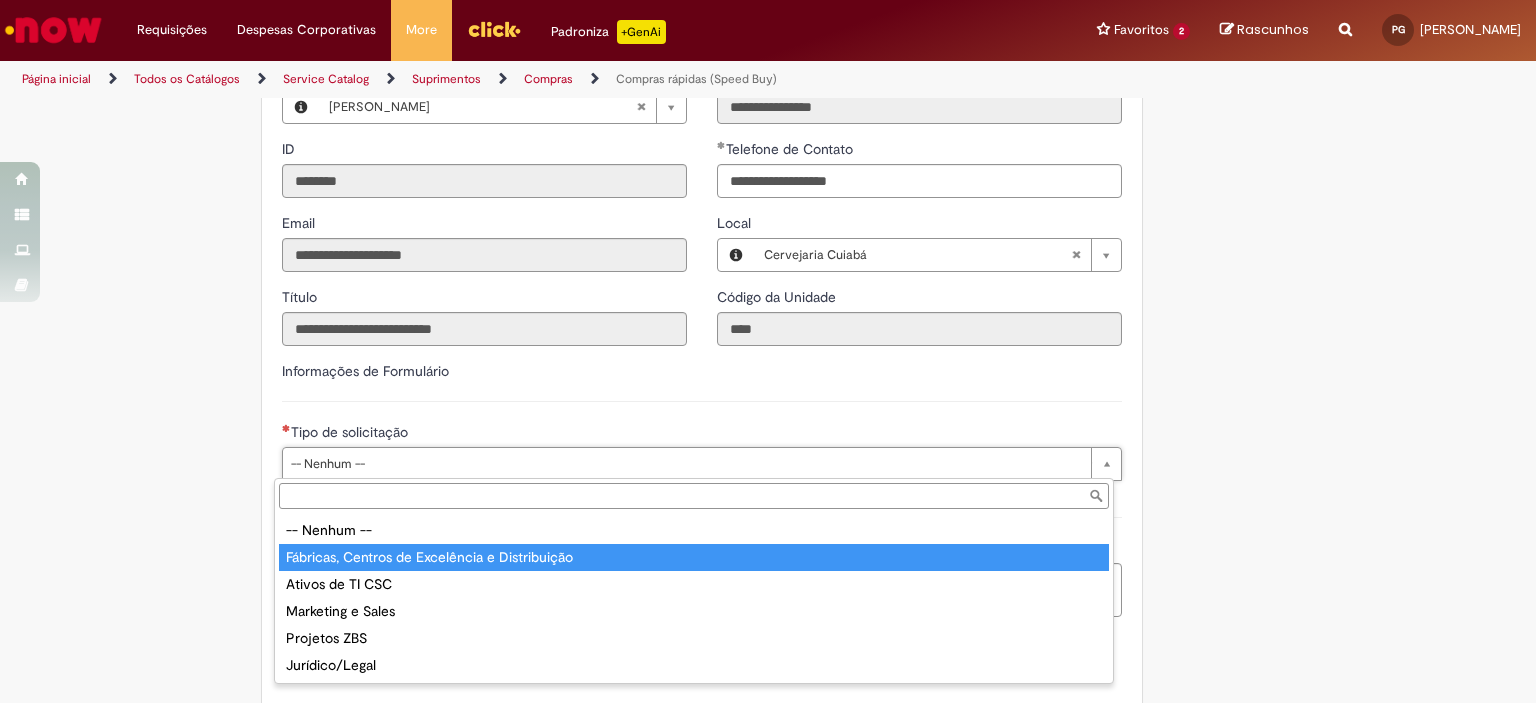type on "**********" 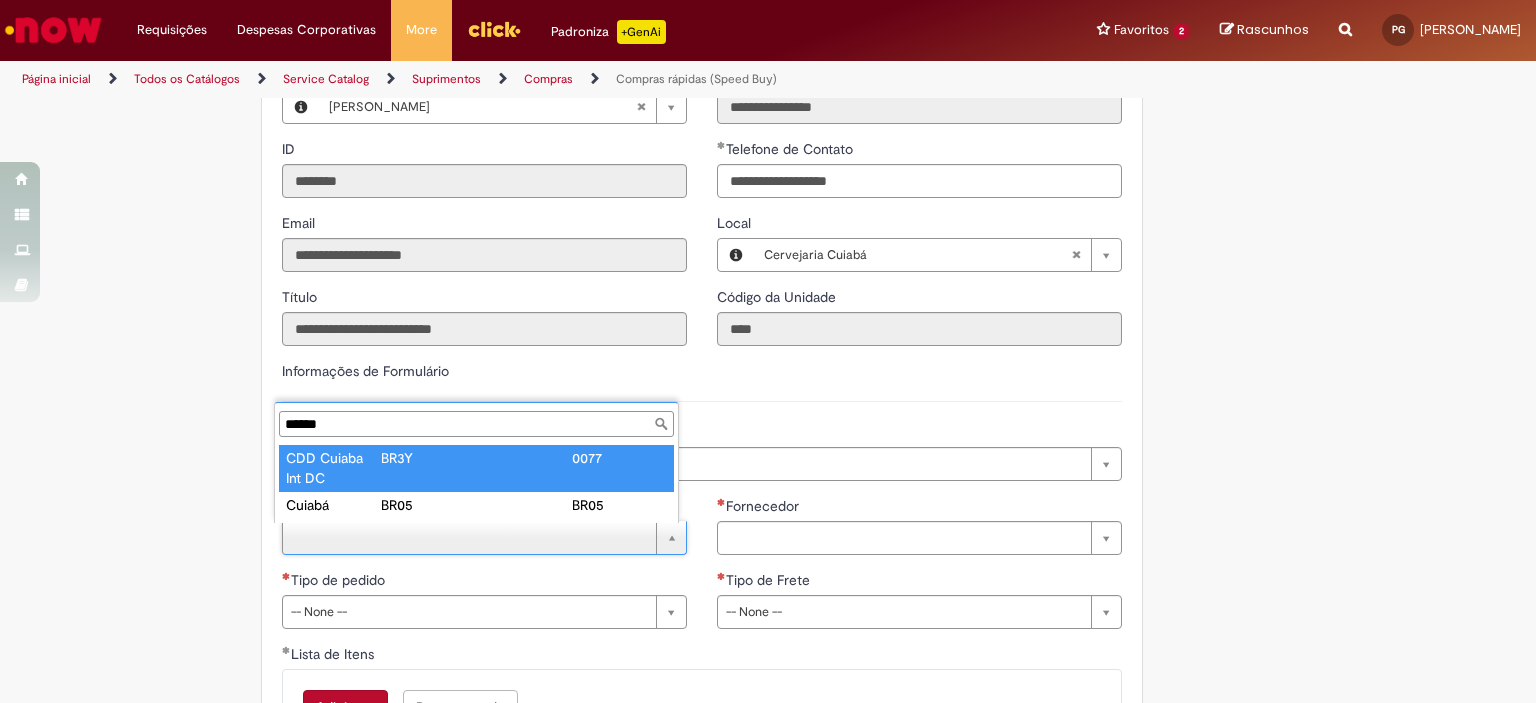 scroll, scrollTop: 0, scrollLeft: 0, axis: both 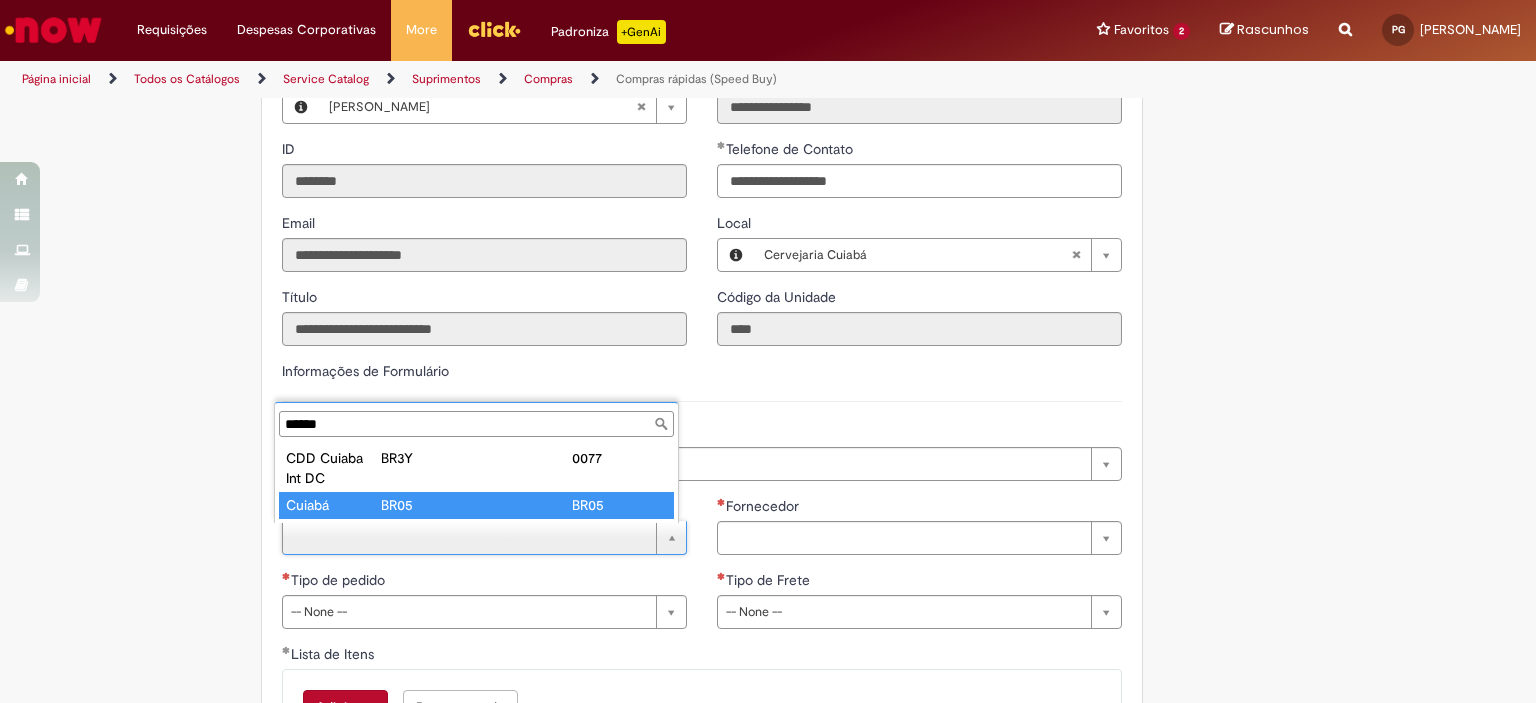 type on "******" 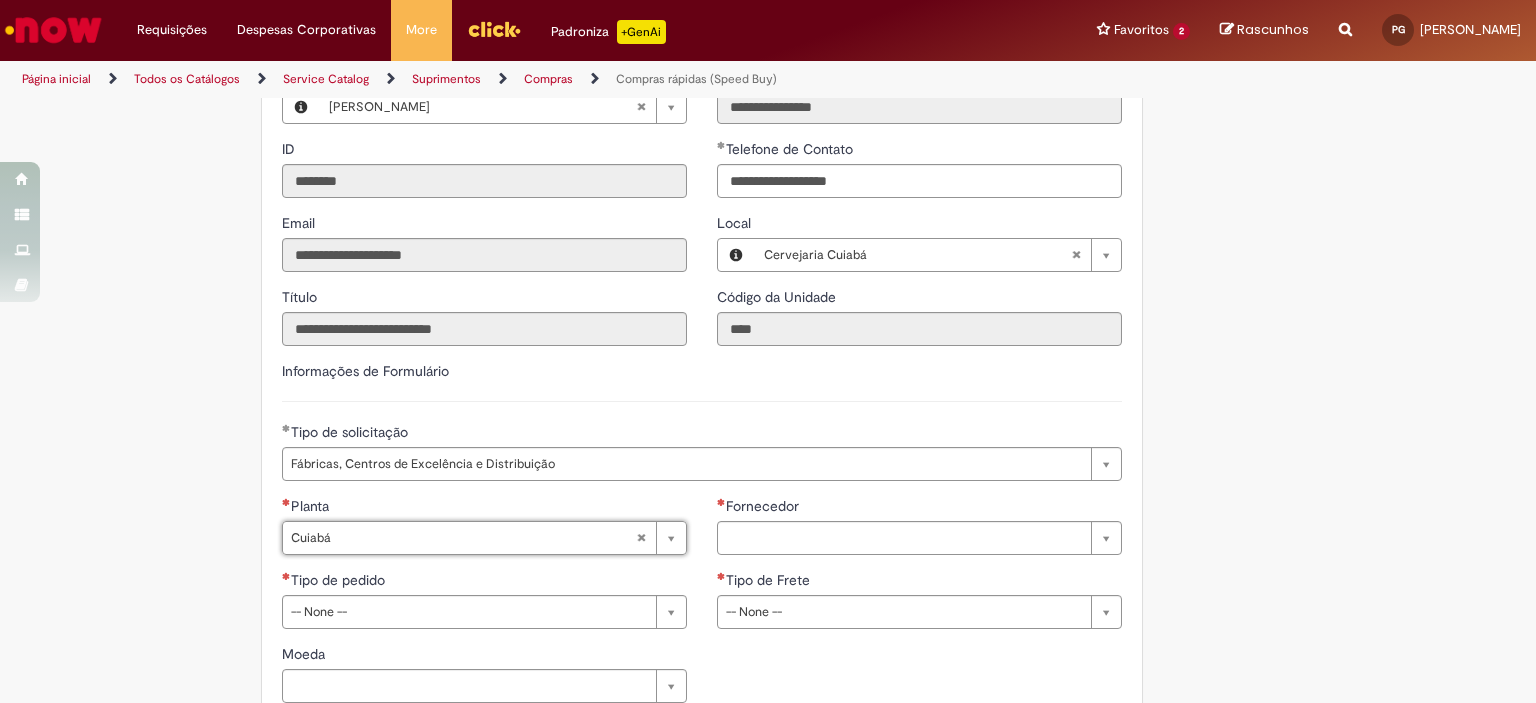 type on "******" 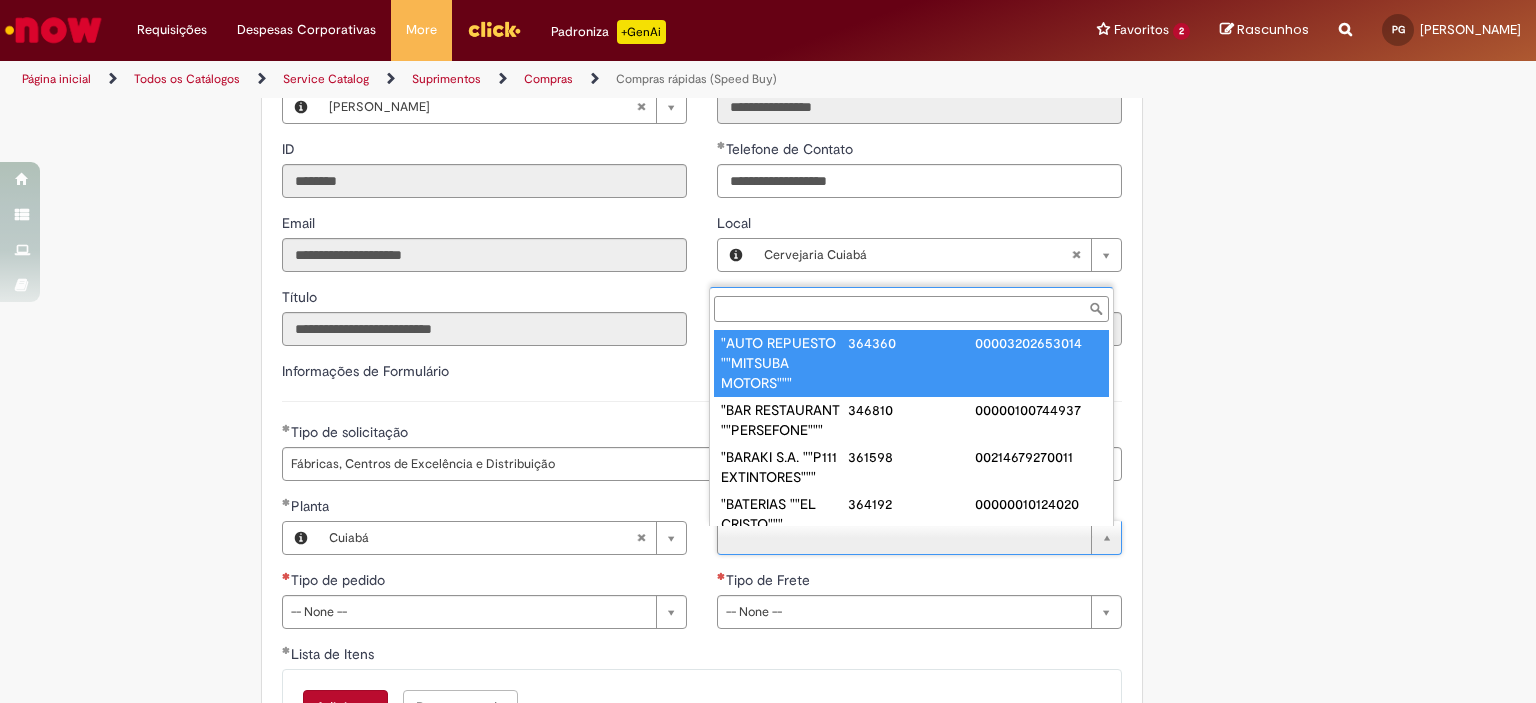 scroll, scrollTop: 8, scrollLeft: 0, axis: vertical 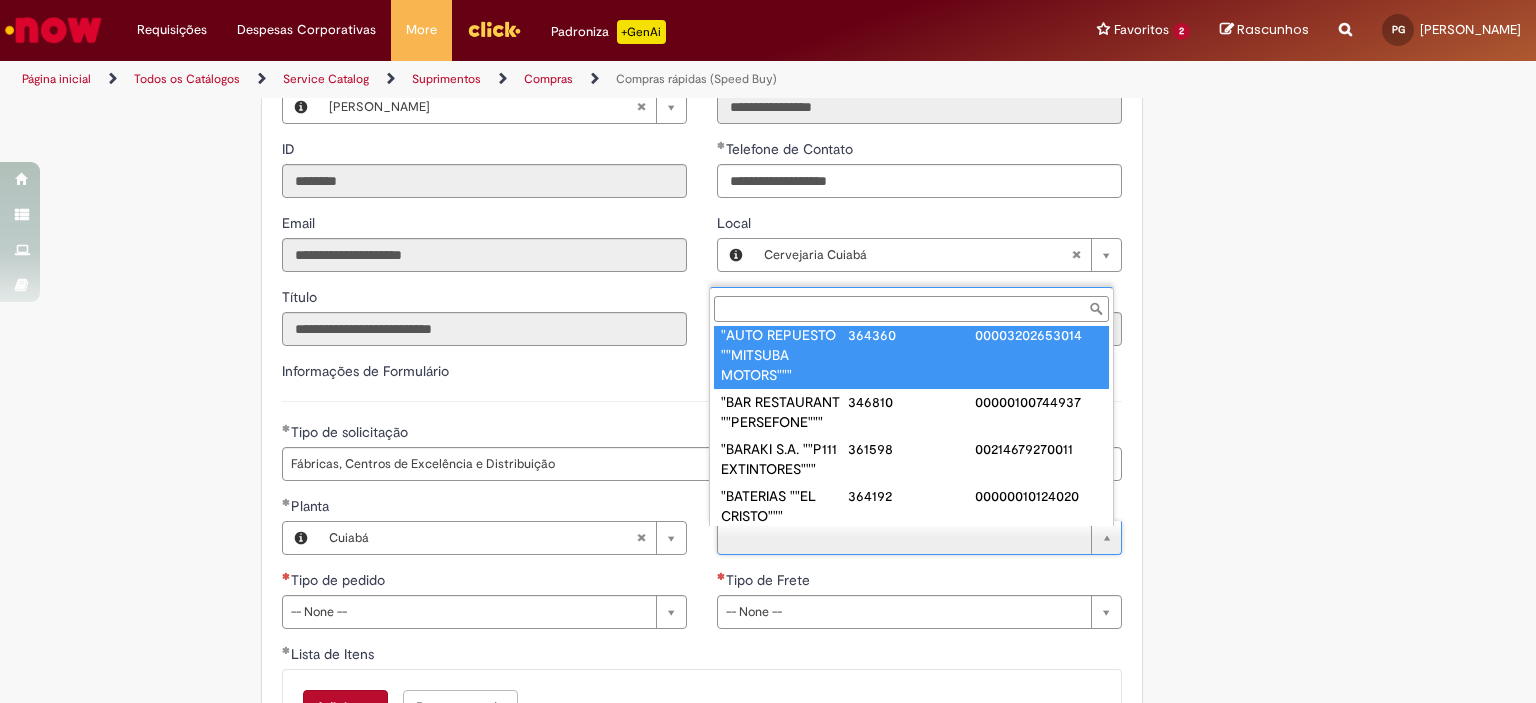 paste on "**********" 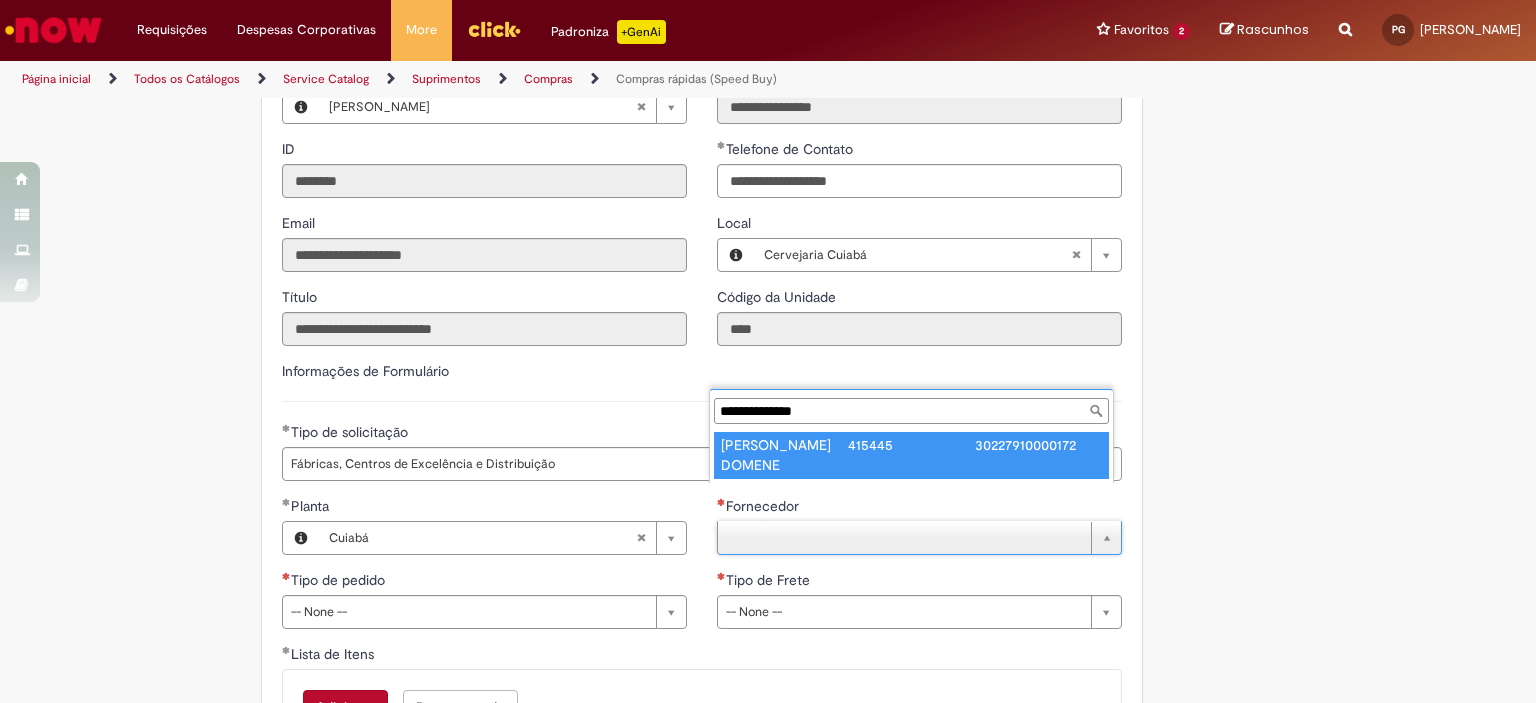 type on "**********" 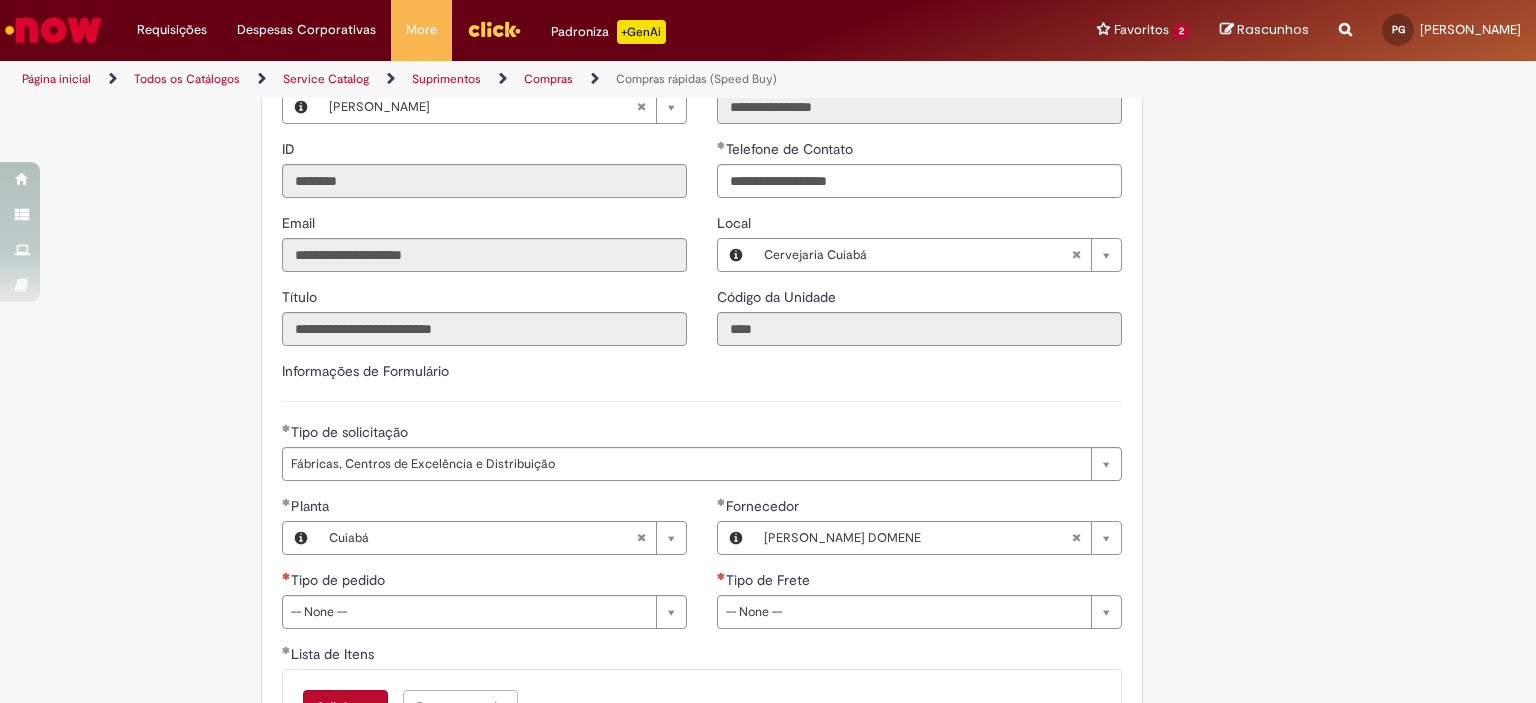 click on "Tire dúvidas com LupiAssist    +GenAI
Oi! Eu sou LupiAssist, uma Inteligência Artificial Generativa em constante aprendizado   Meu conteúdo é monitorado para trazer uma melhor experiência
Dúvidas comuns:
Só mais um instante, estou consultando nossas bases de conhecimento  e escrevendo a melhor resposta pra você!
Title
Lorem ipsum dolor sit amet    Fazer uma nova pergunta
Gerei esta resposta utilizando IA Generativa em conjunto com os nossos padrões. Em caso de divergência, os documentos oficiais prevalecerão.
Saiba mais em:
Ou ligue para:
E aí, te ajudei?
Sim, obrigado!" at bounding box center [768, -565] 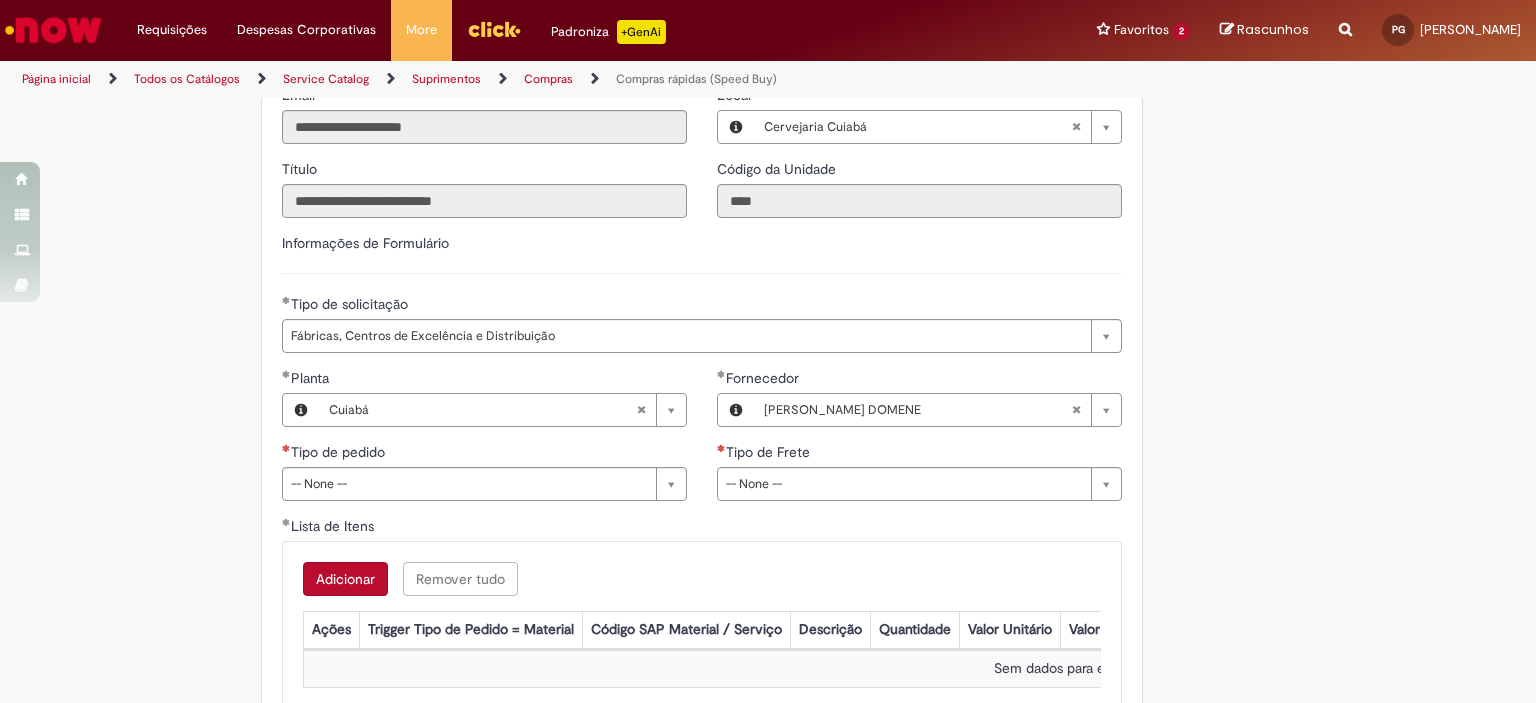 scroll, scrollTop: 2751, scrollLeft: 0, axis: vertical 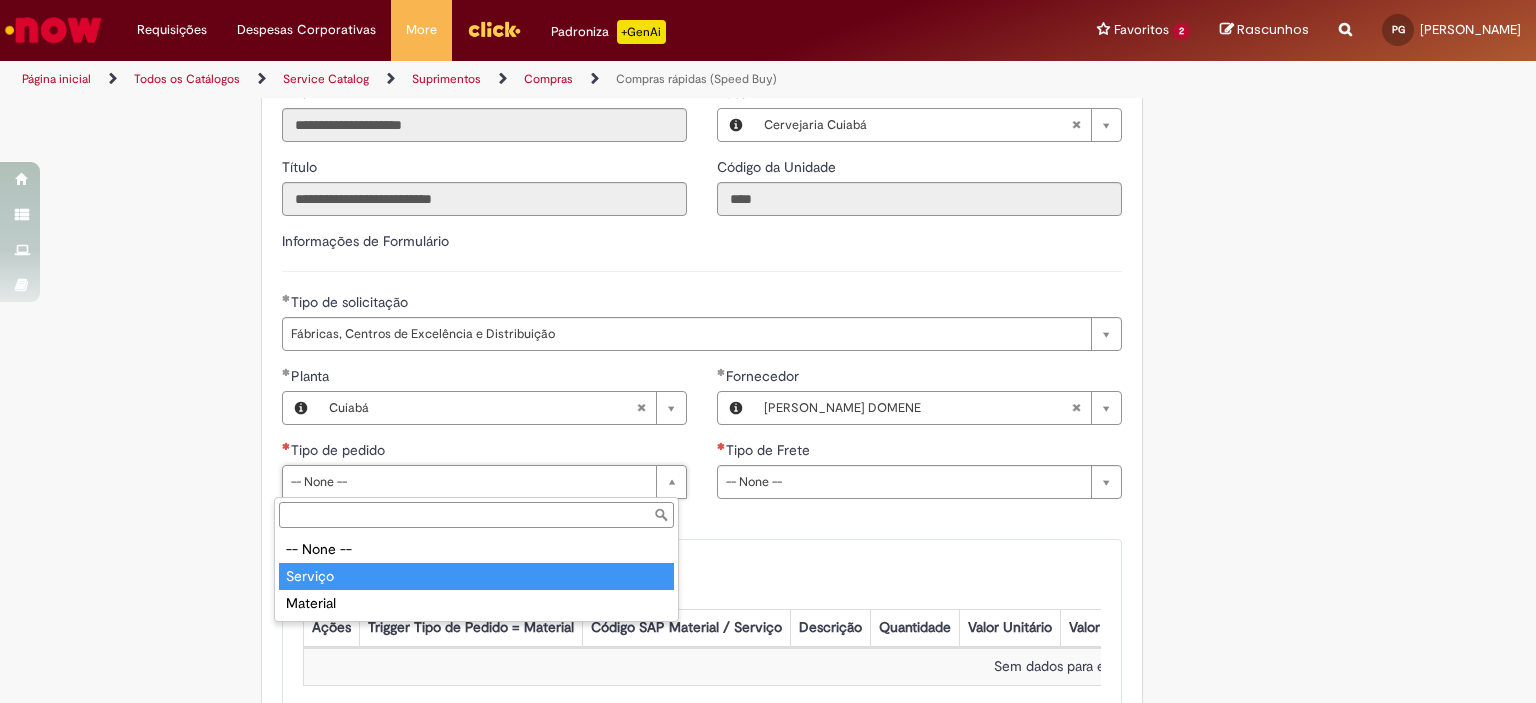 type on "*******" 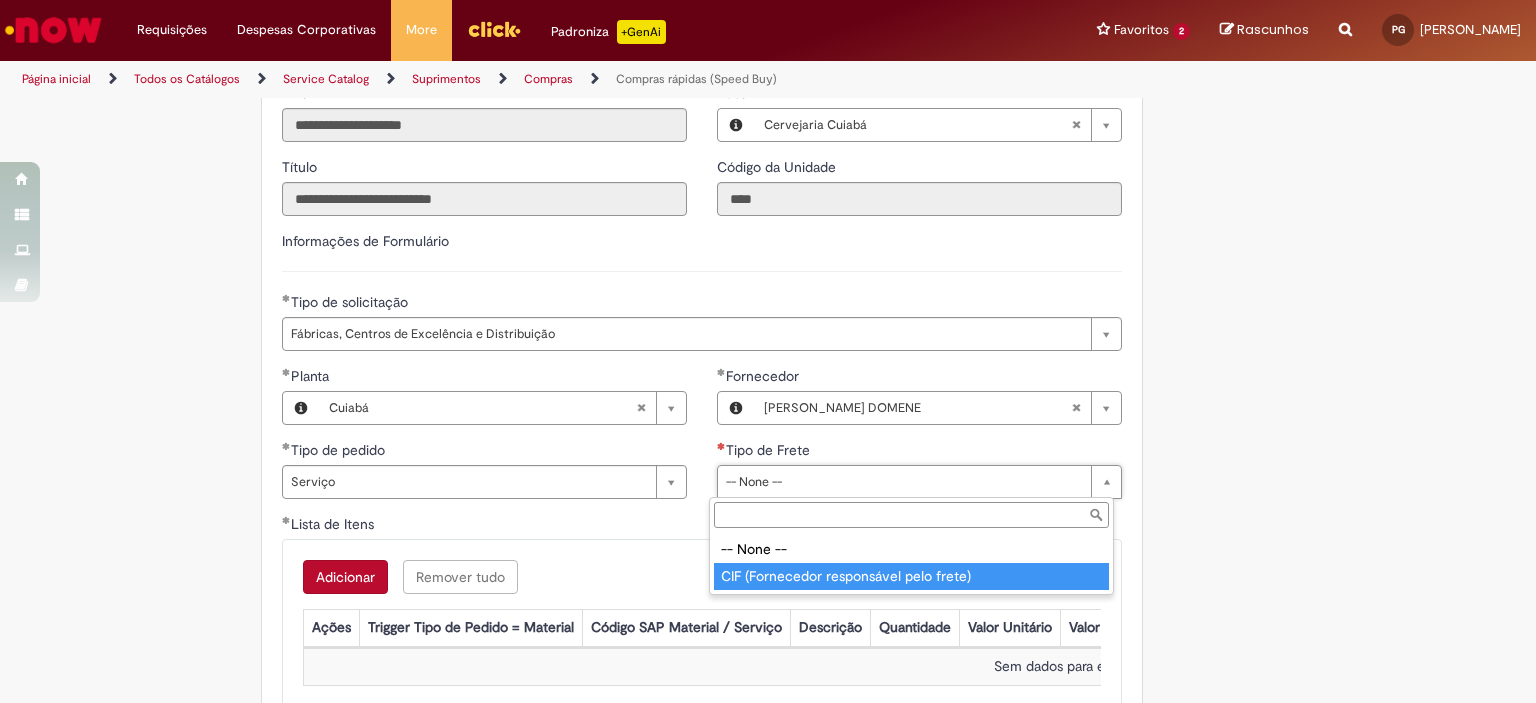 type on "**********" 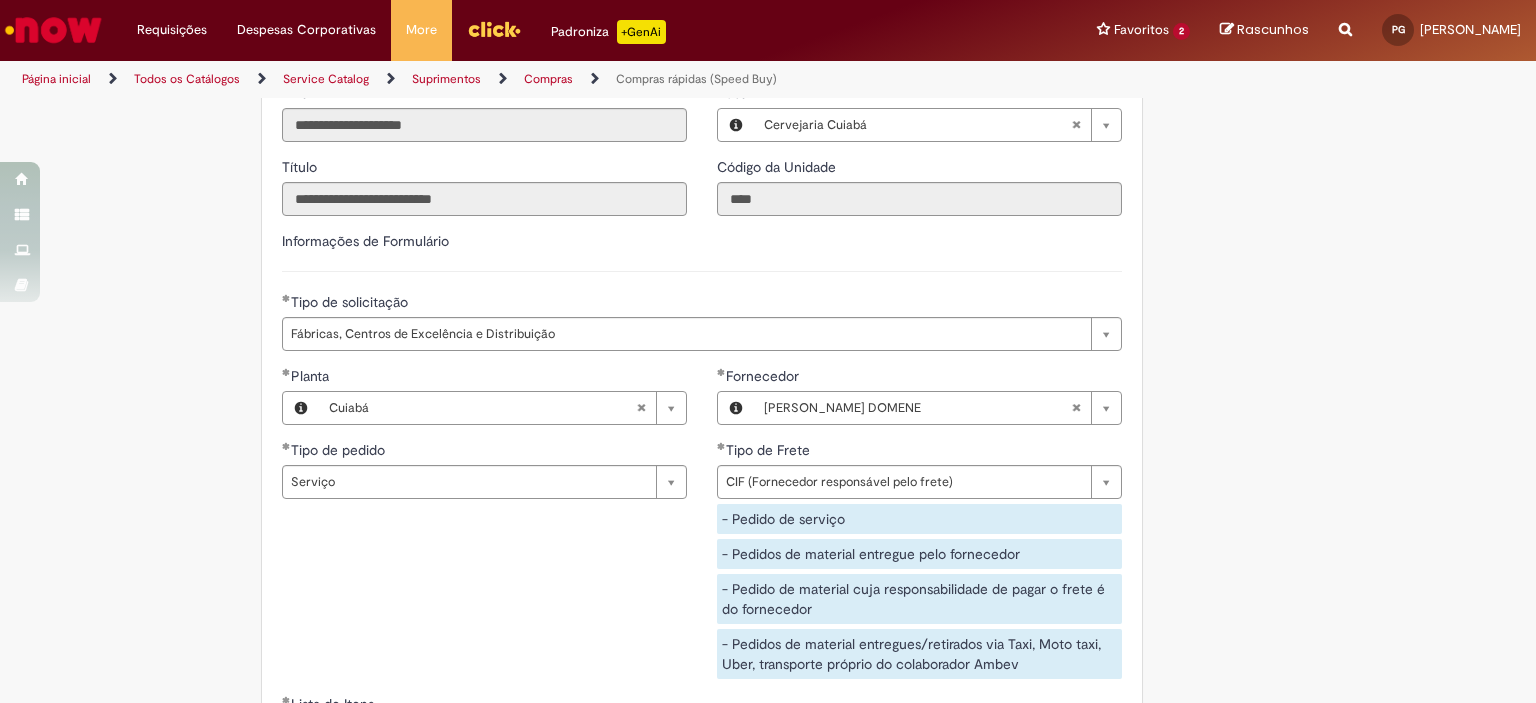 click on "**********" at bounding box center (702, 530) 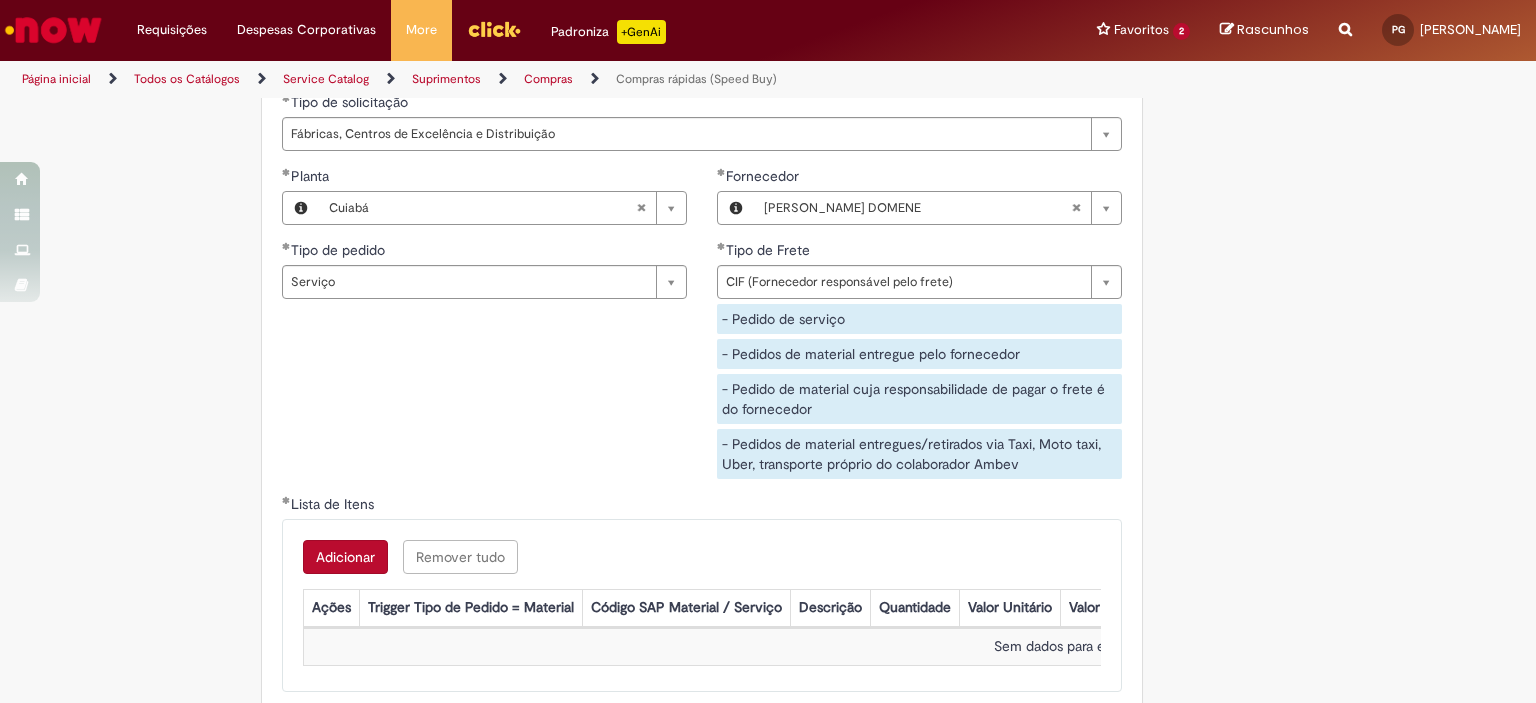 scroll, scrollTop: 2976, scrollLeft: 0, axis: vertical 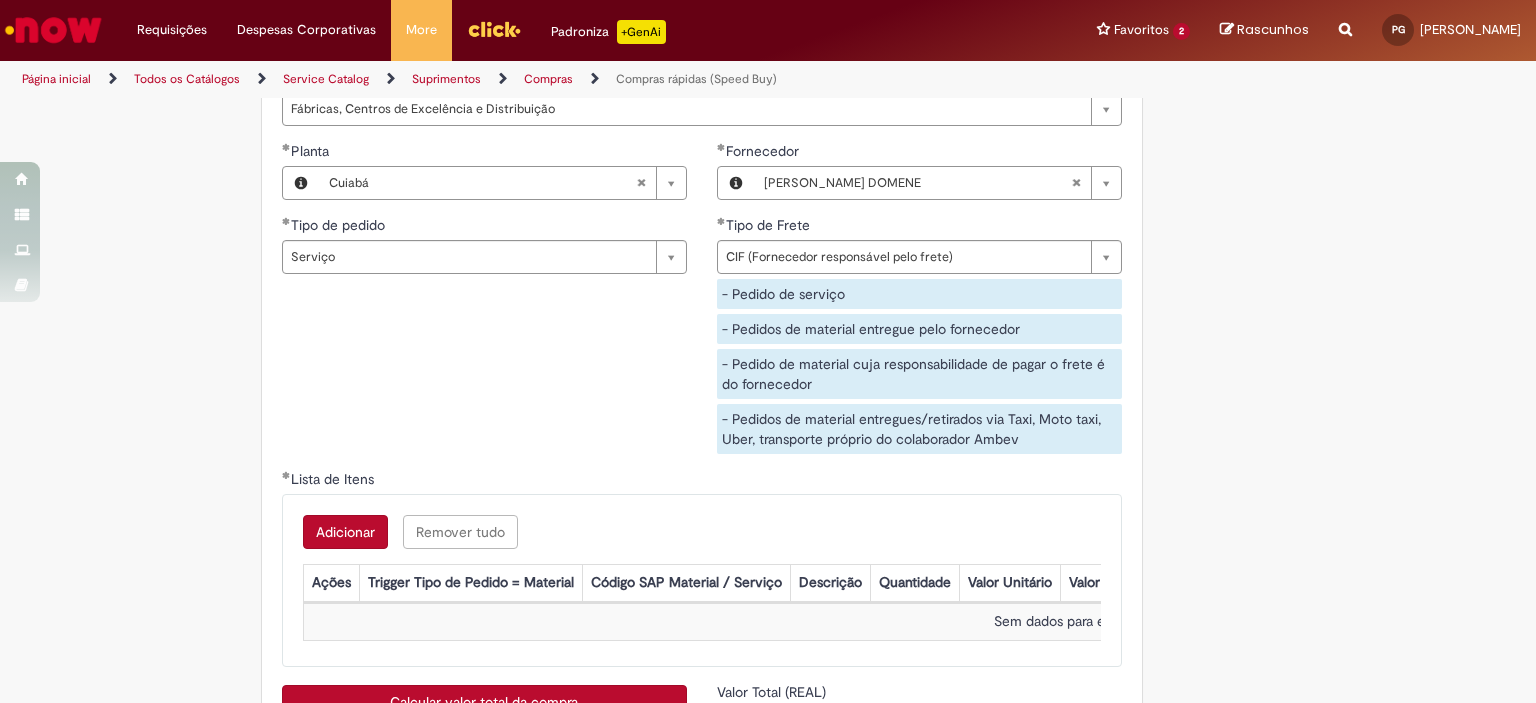 click on "Adicionar" at bounding box center [345, 532] 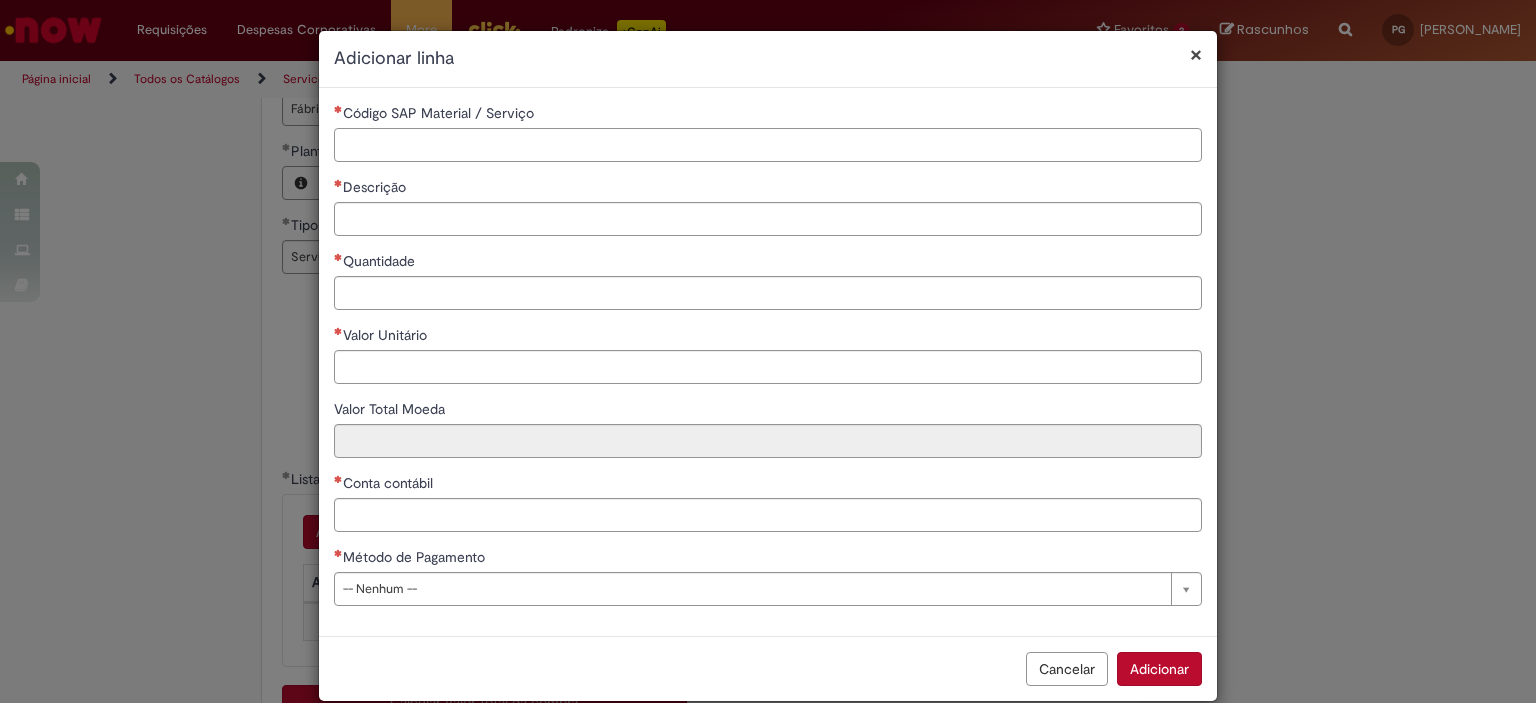 click on "Código SAP Material / Serviço" at bounding box center [768, 145] 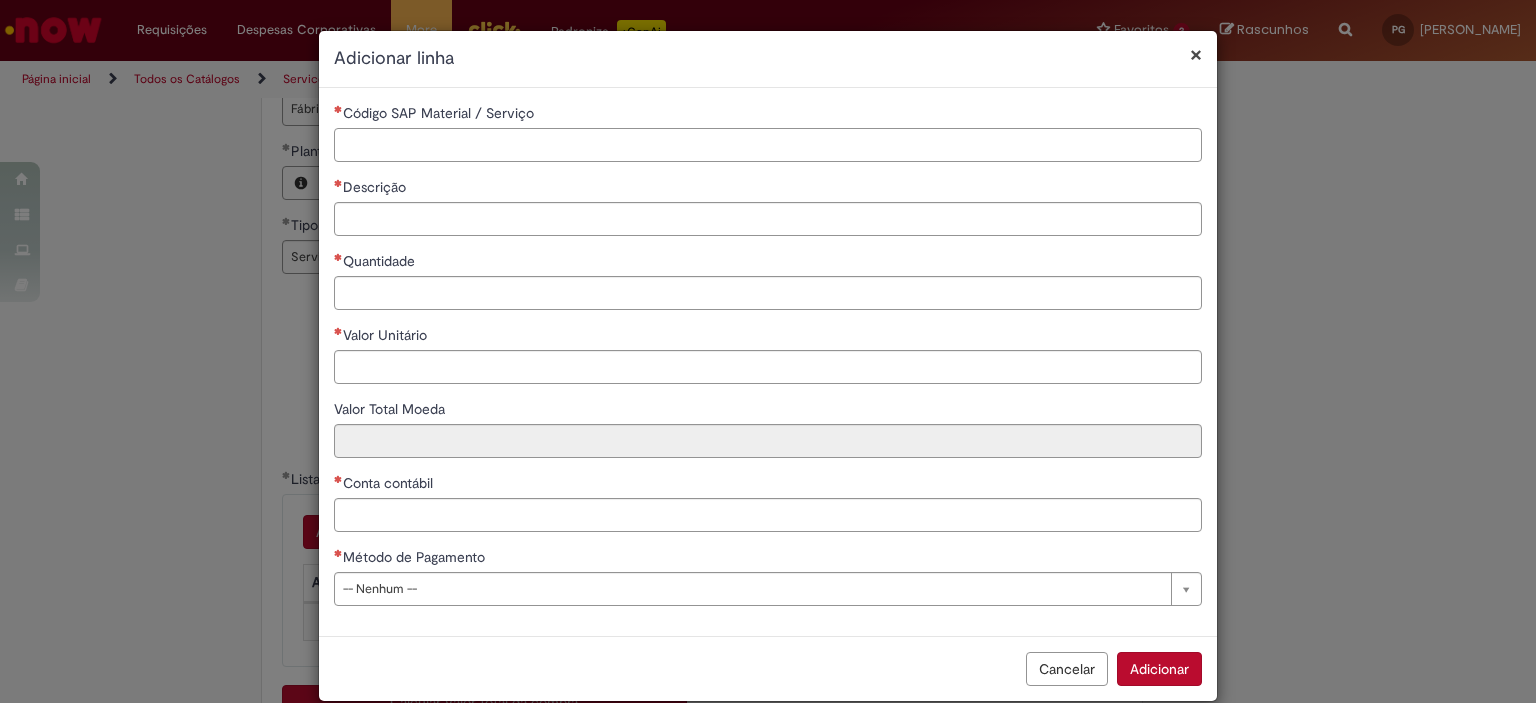 paste on "********" 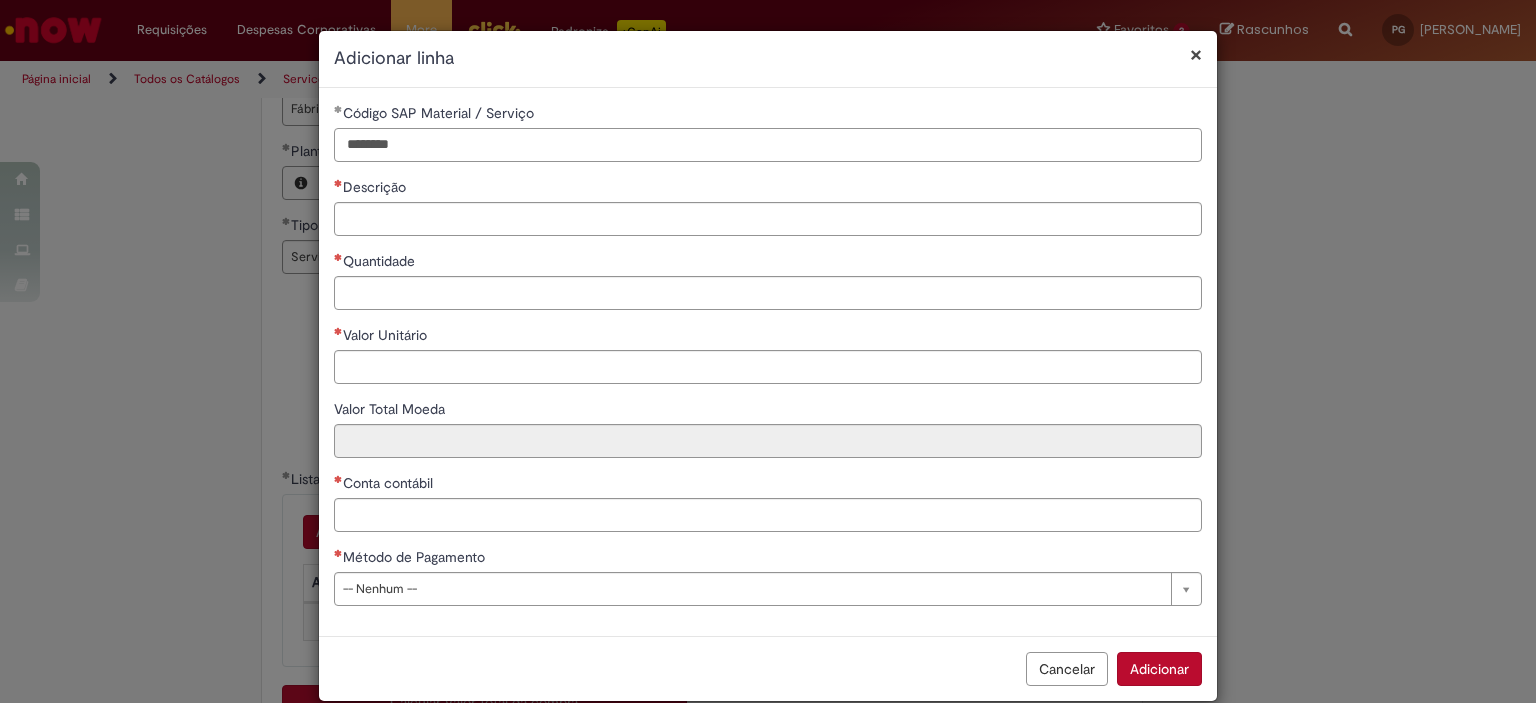 type on "********" 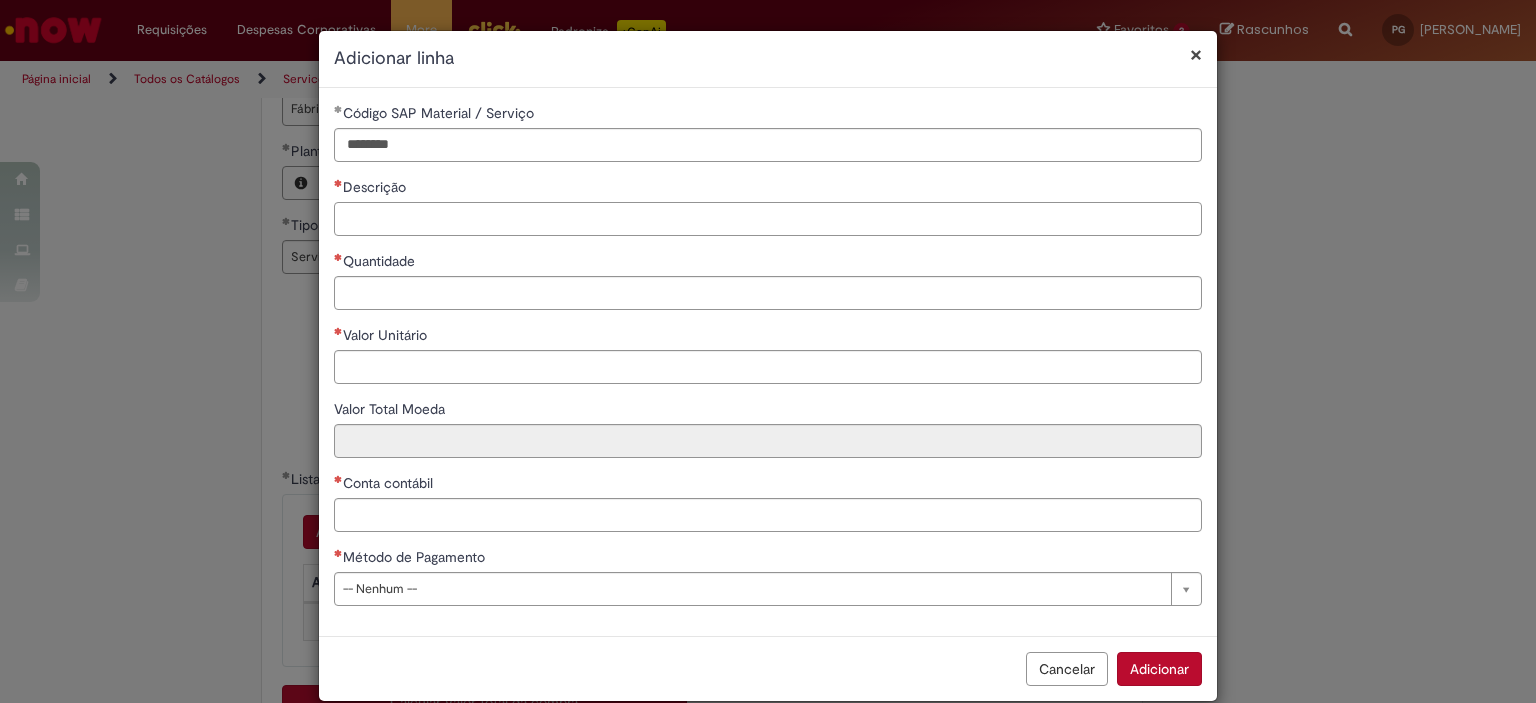 click on "Descrição" at bounding box center [768, 219] 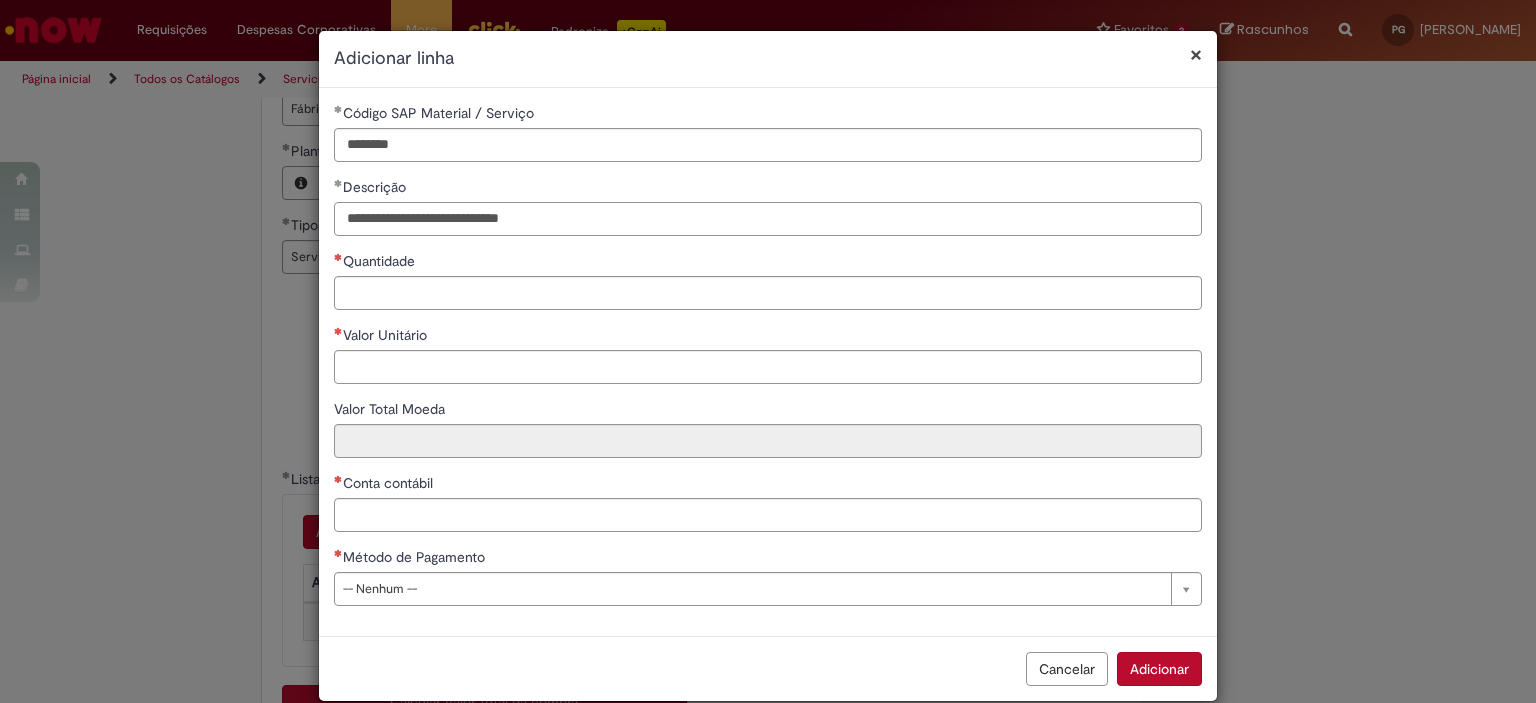 type on "**********" 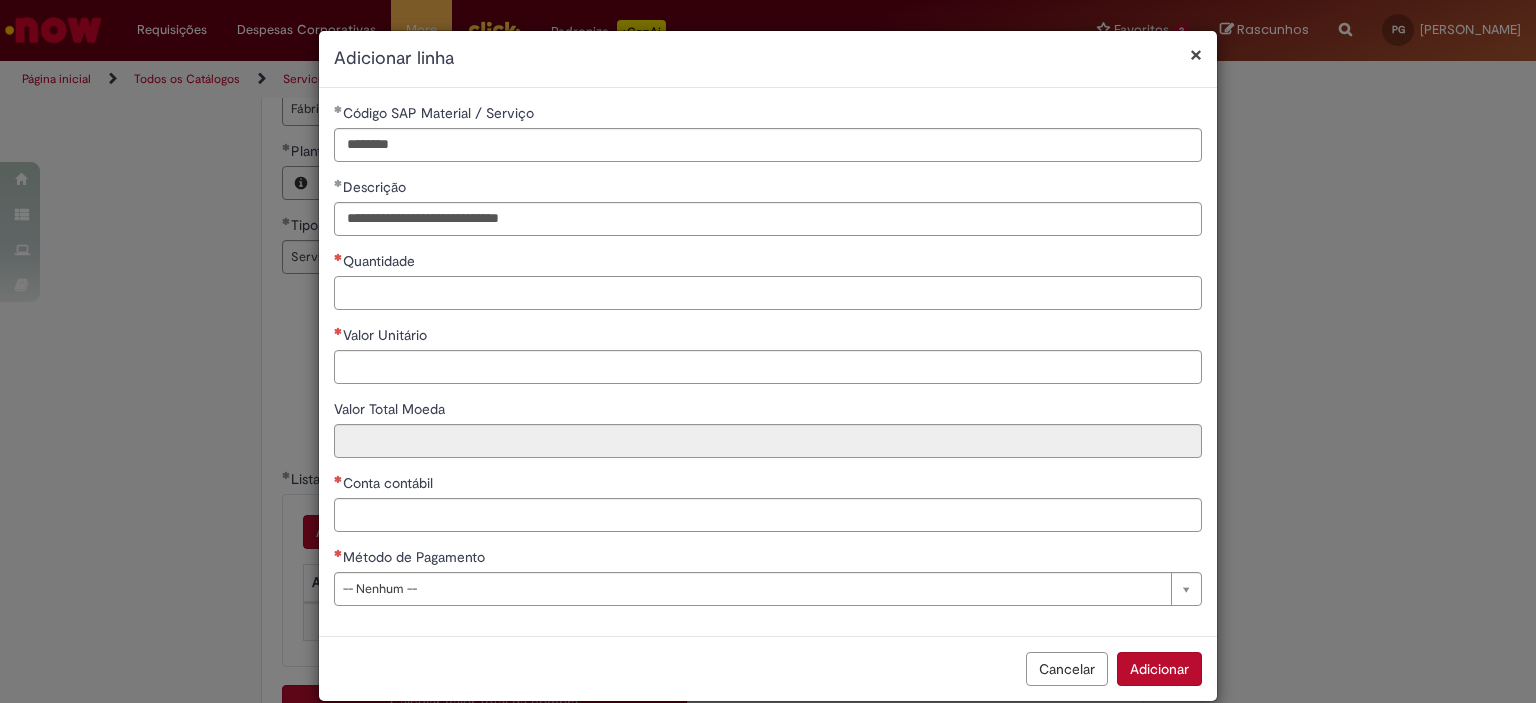 click on "Quantidade" at bounding box center [768, 293] 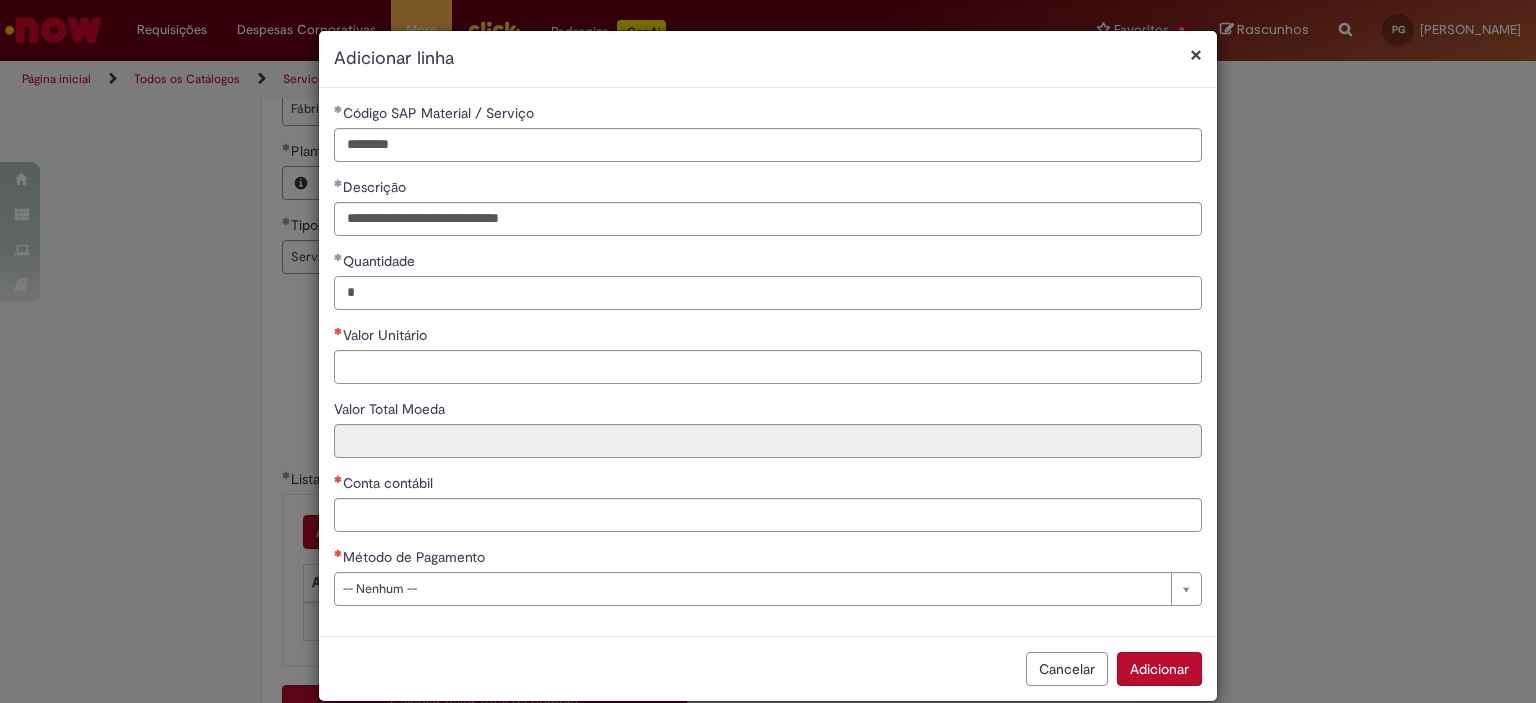type on "*" 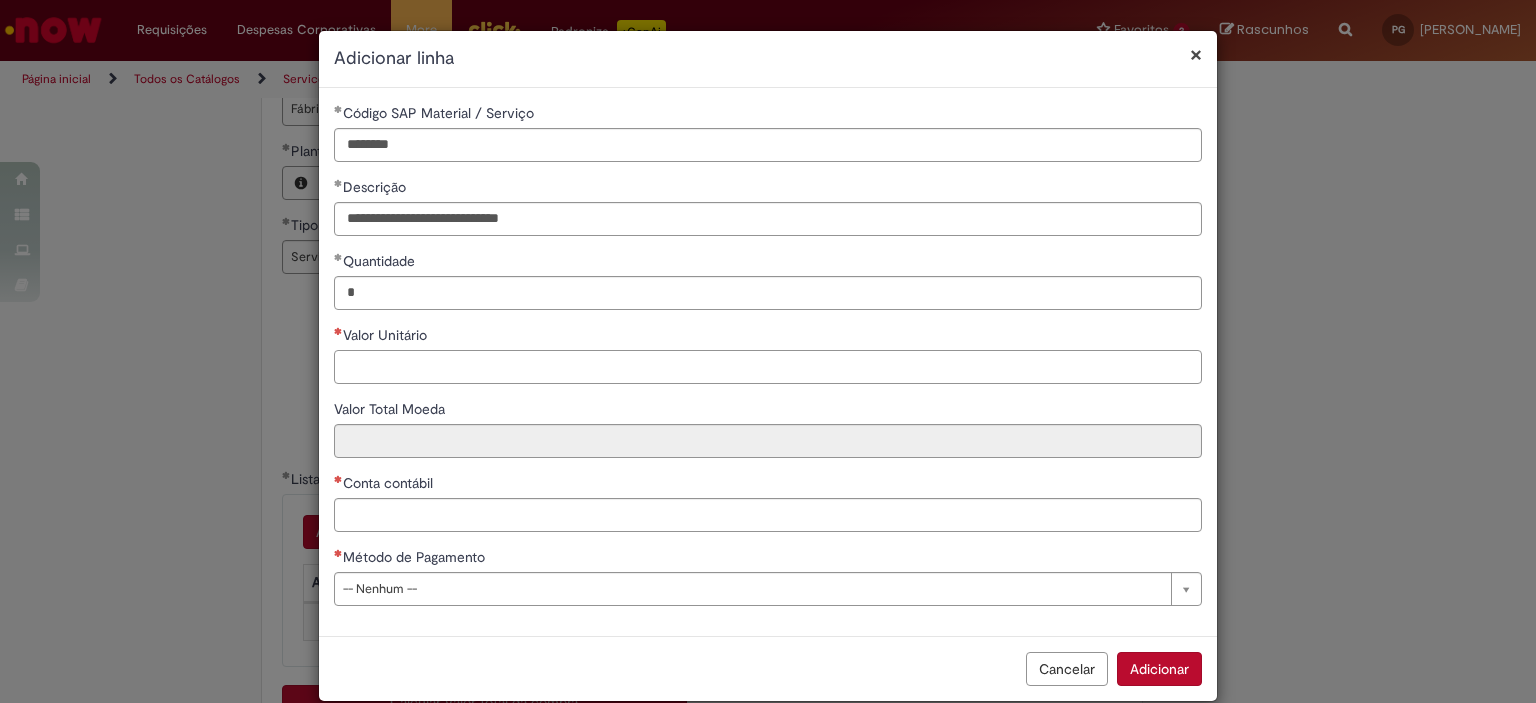 click on "Valor Unitário" at bounding box center (768, 367) 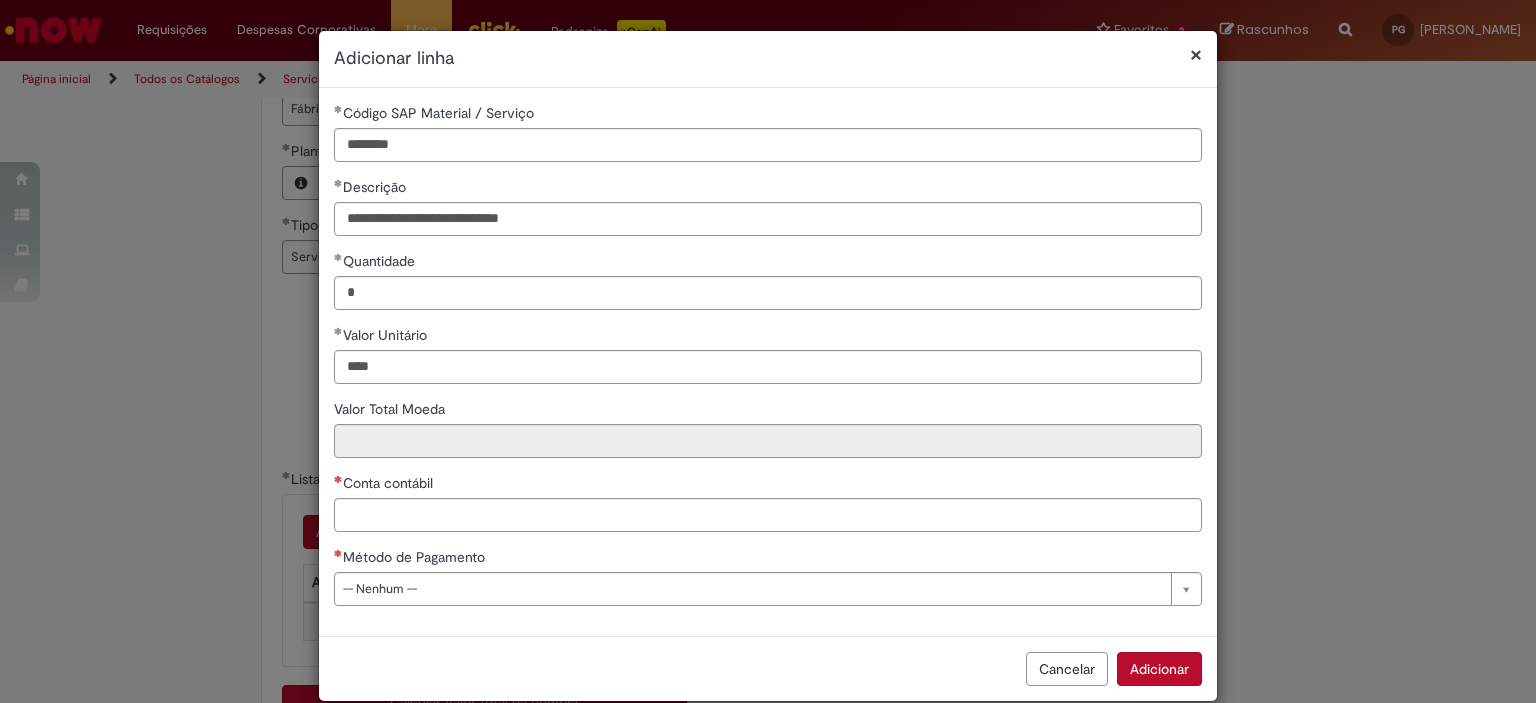 type on "********" 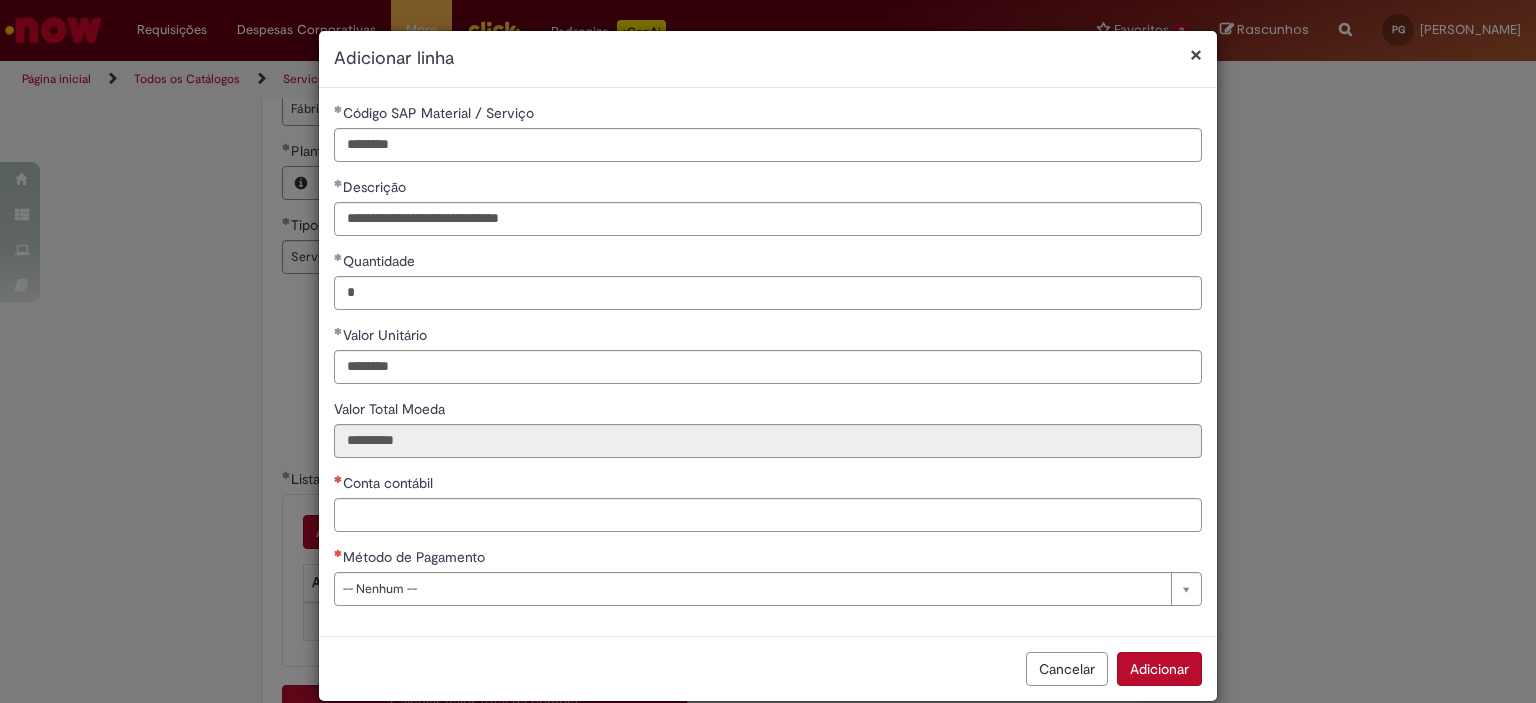 click on "Conta contábil" at bounding box center (768, 485) 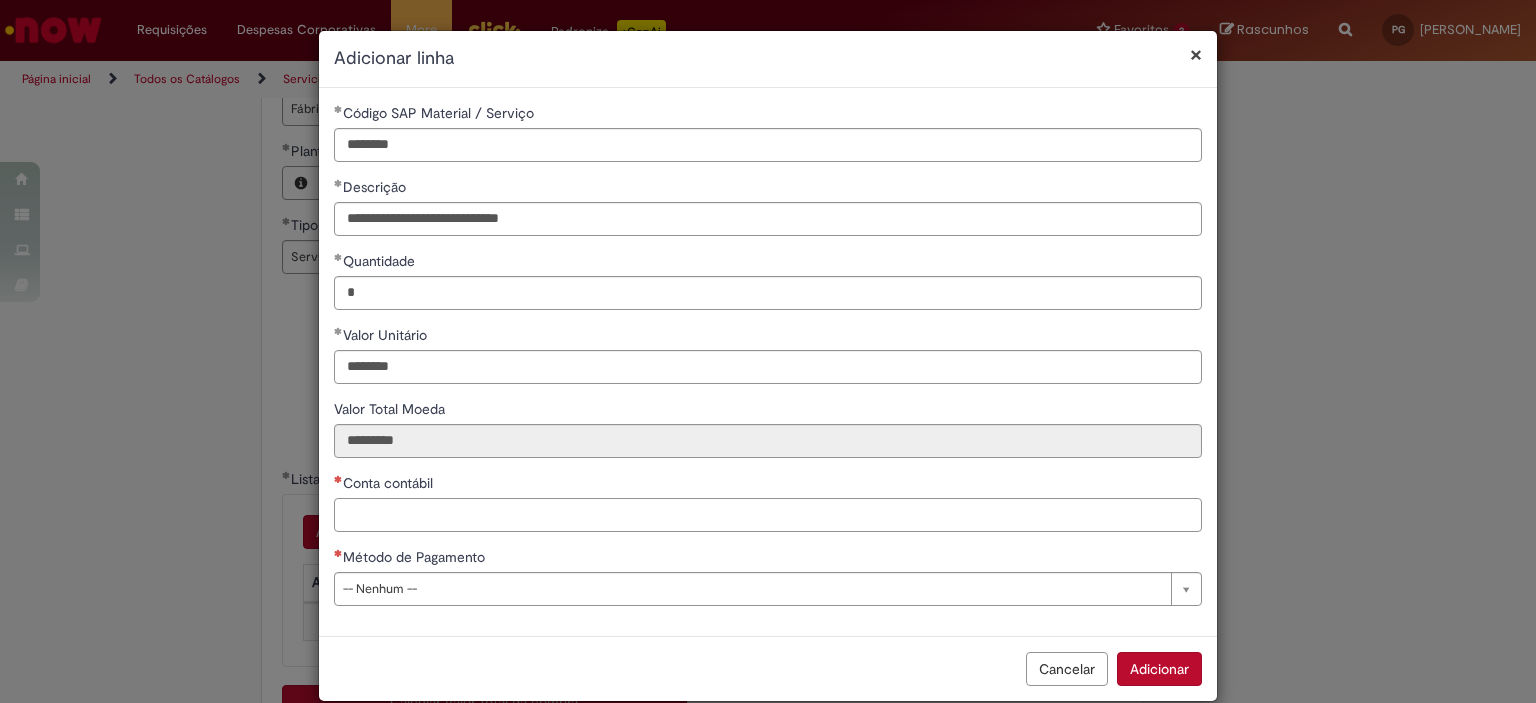 click on "Conta contábil" at bounding box center [768, 515] 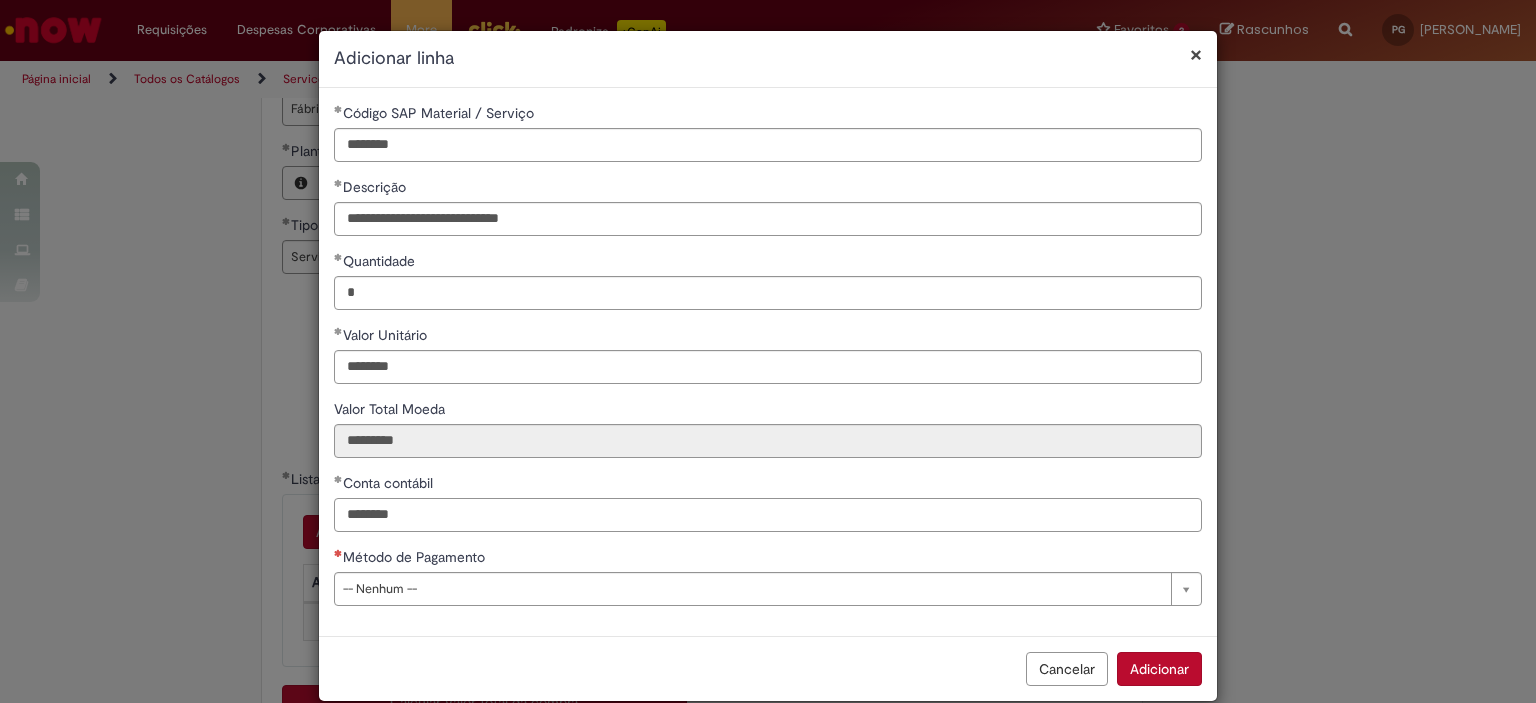 type on "********" 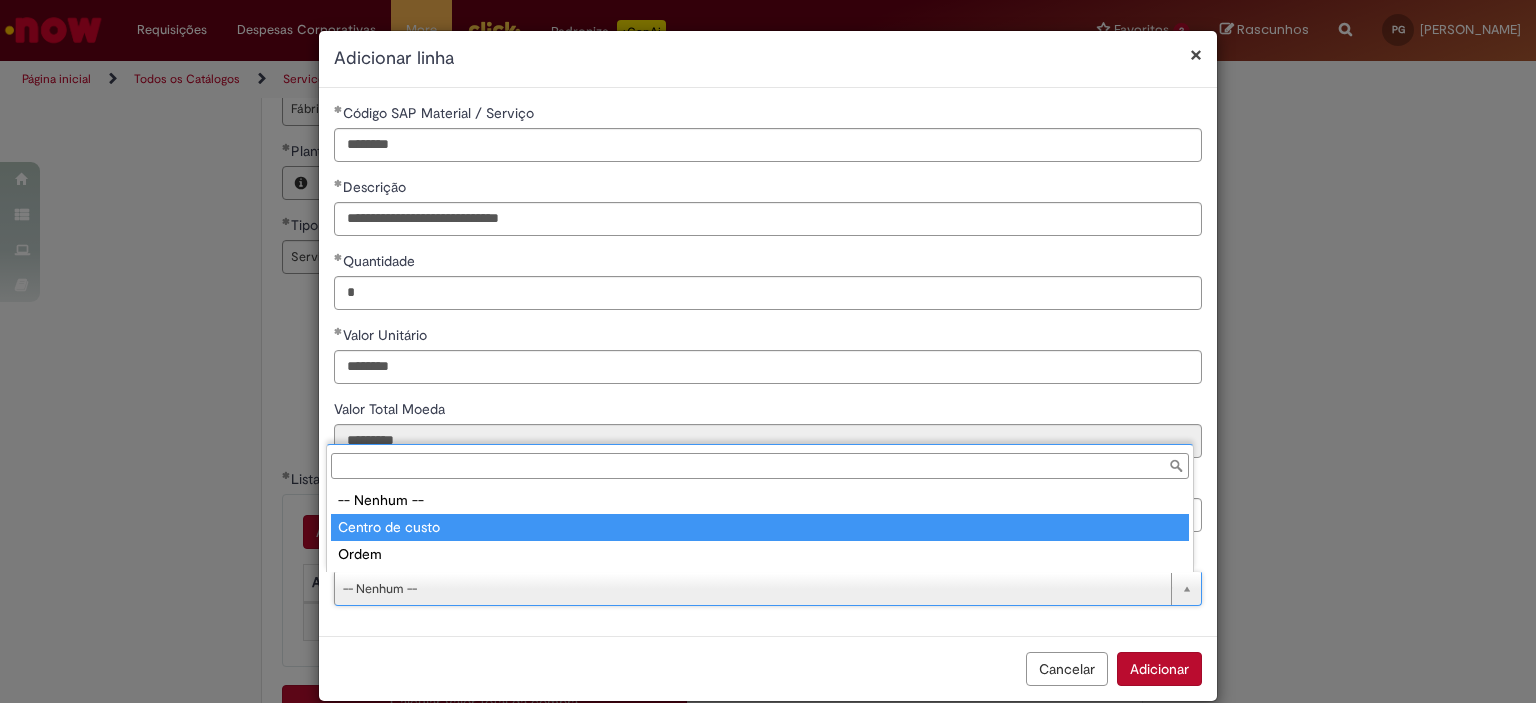 type on "**********" 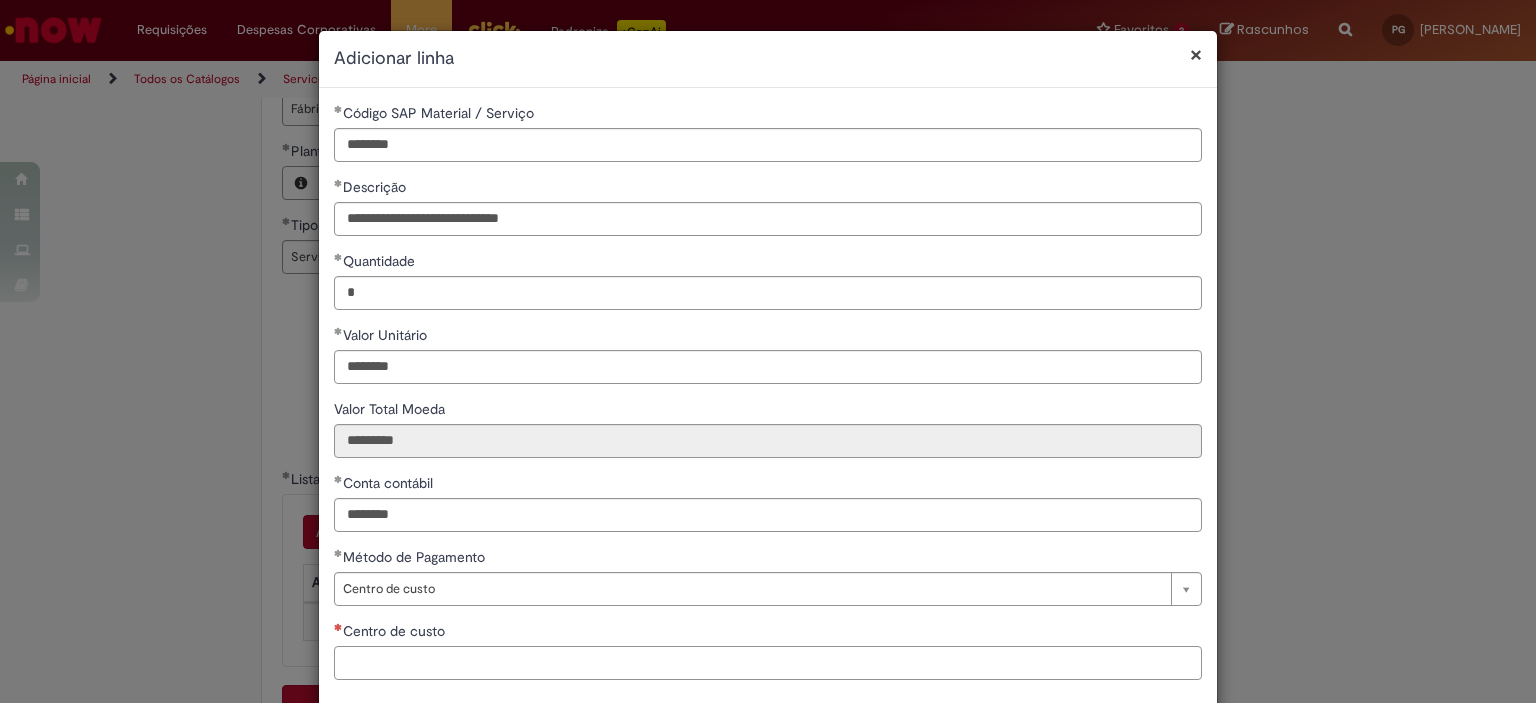click on "Centro de custo" at bounding box center [768, 663] 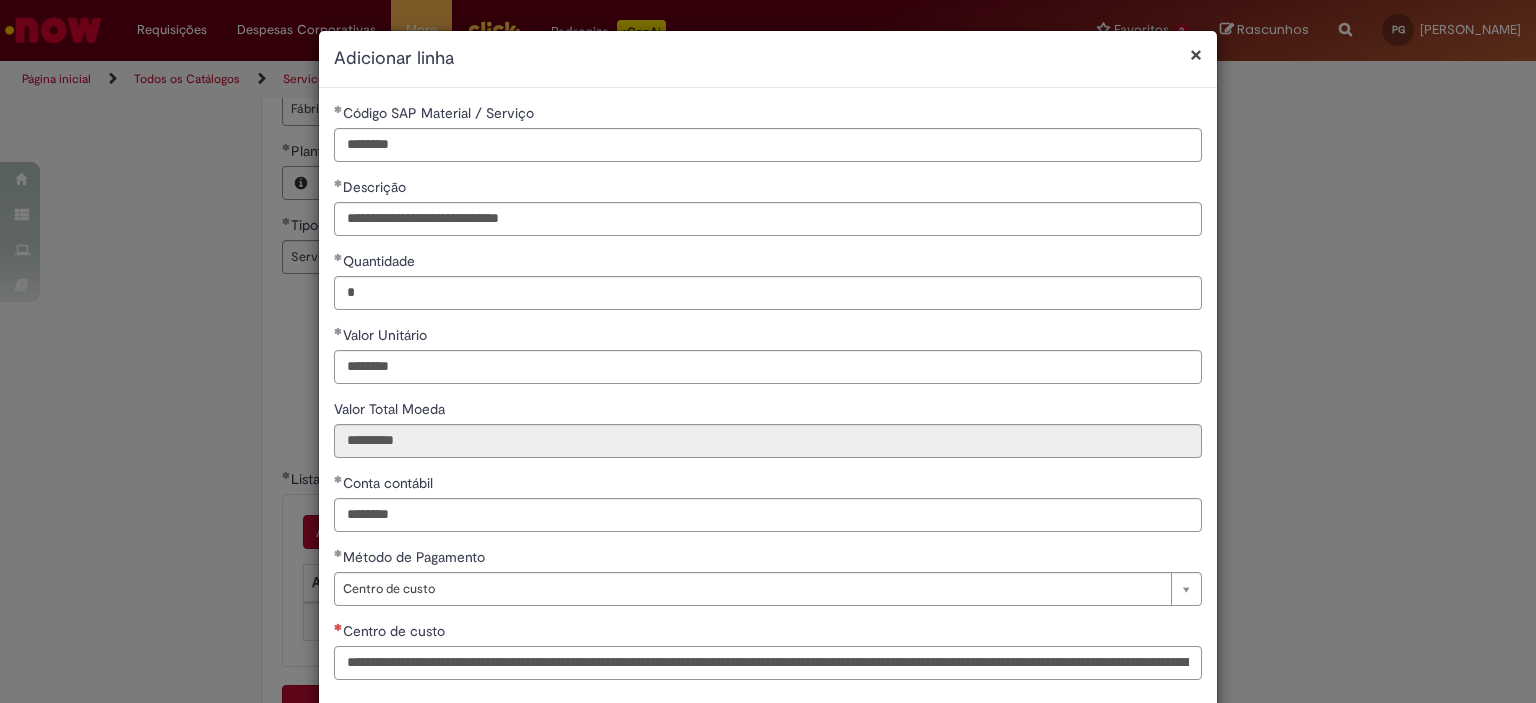 scroll, scrollTop: 0, scrollLeft: 5476, axis: horizontal 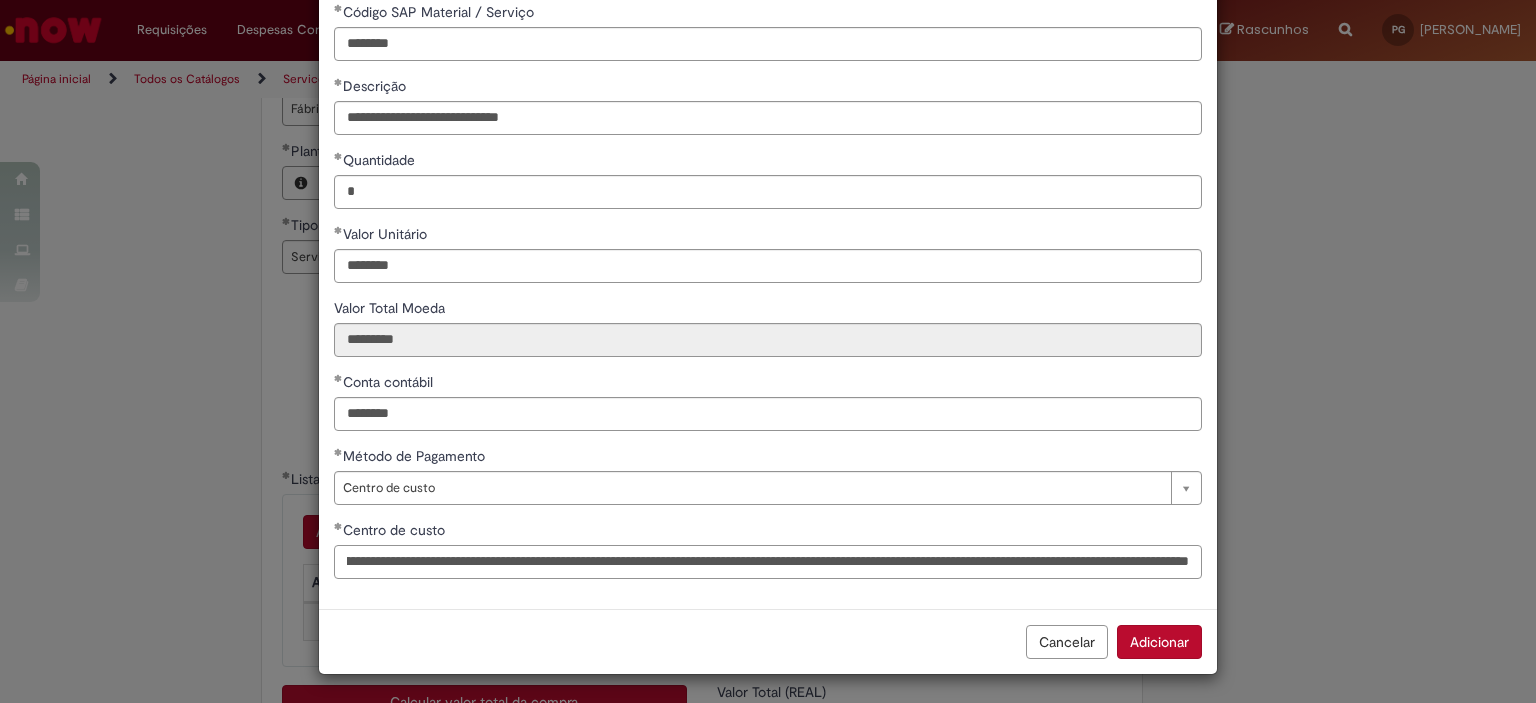 click on "**********" at bounding box center (768, 562) 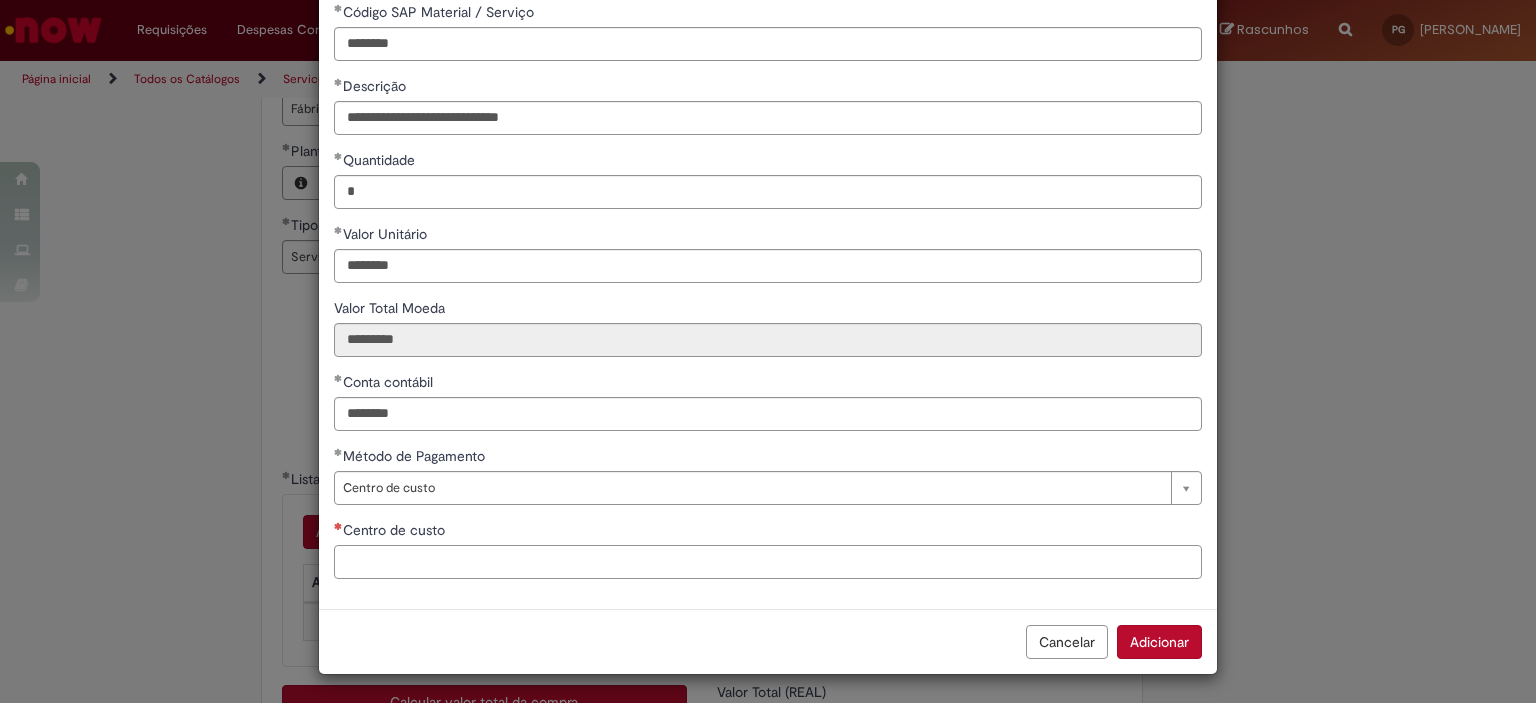 scroll, scrollTop: 0, scrollLeft: 0, axis: both 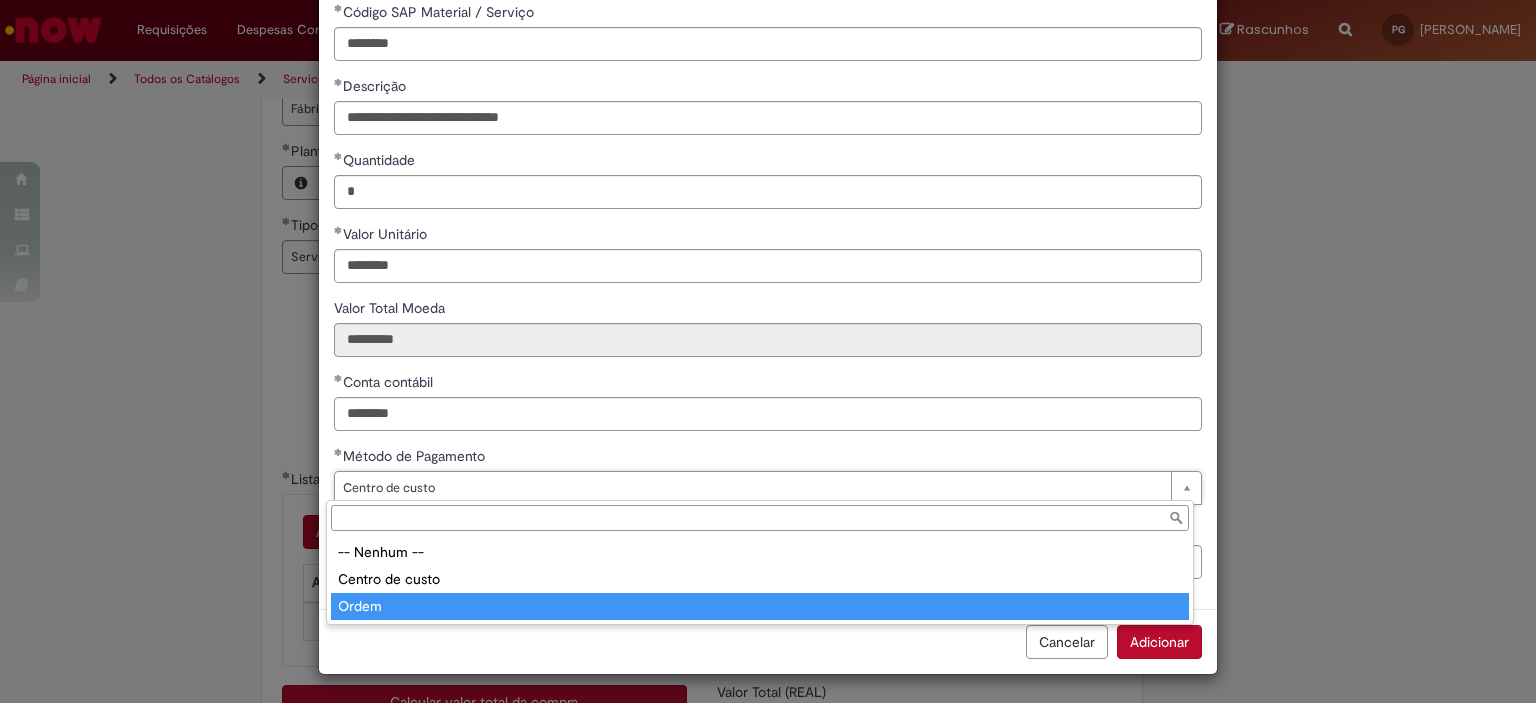 type on "*****" 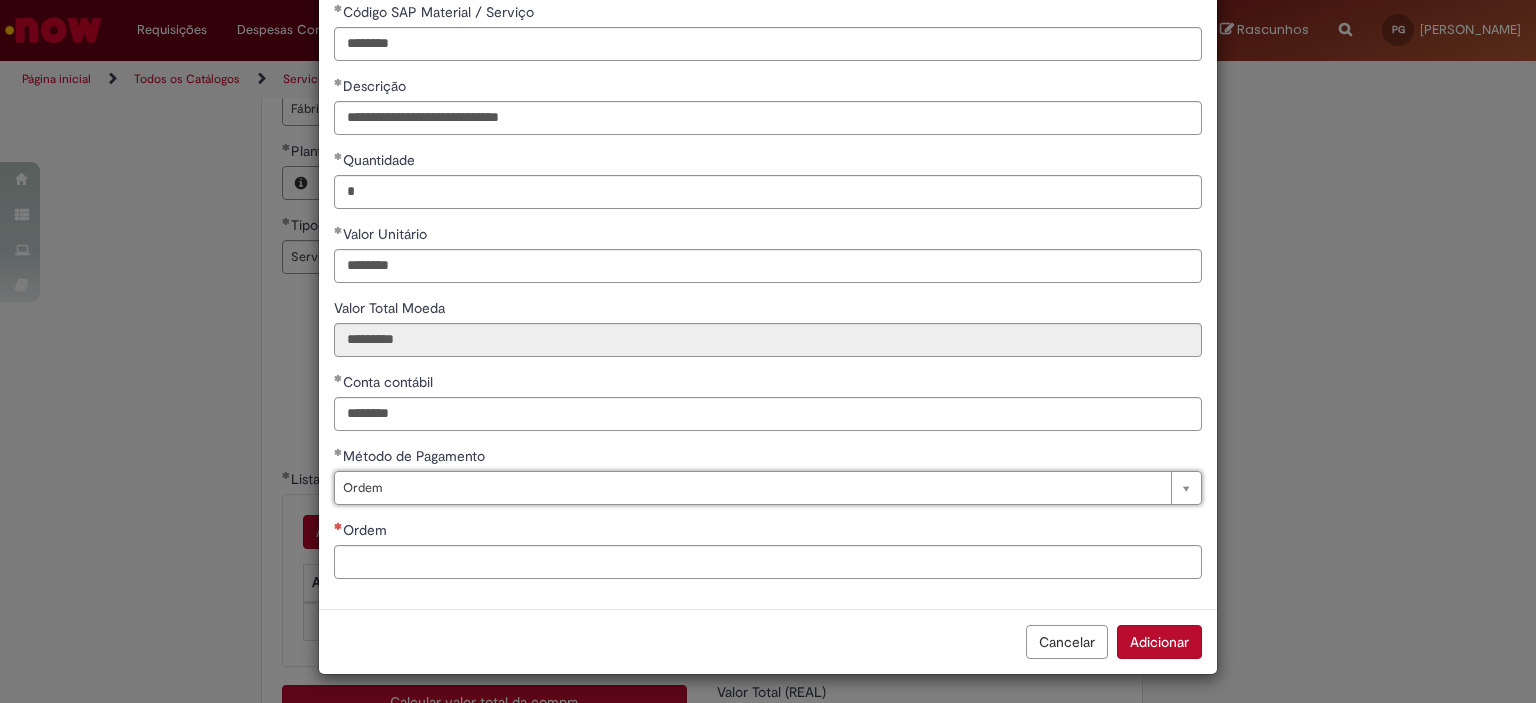 scroll, scrollTop: 0, scrollLeft: 43, axis: horizontal 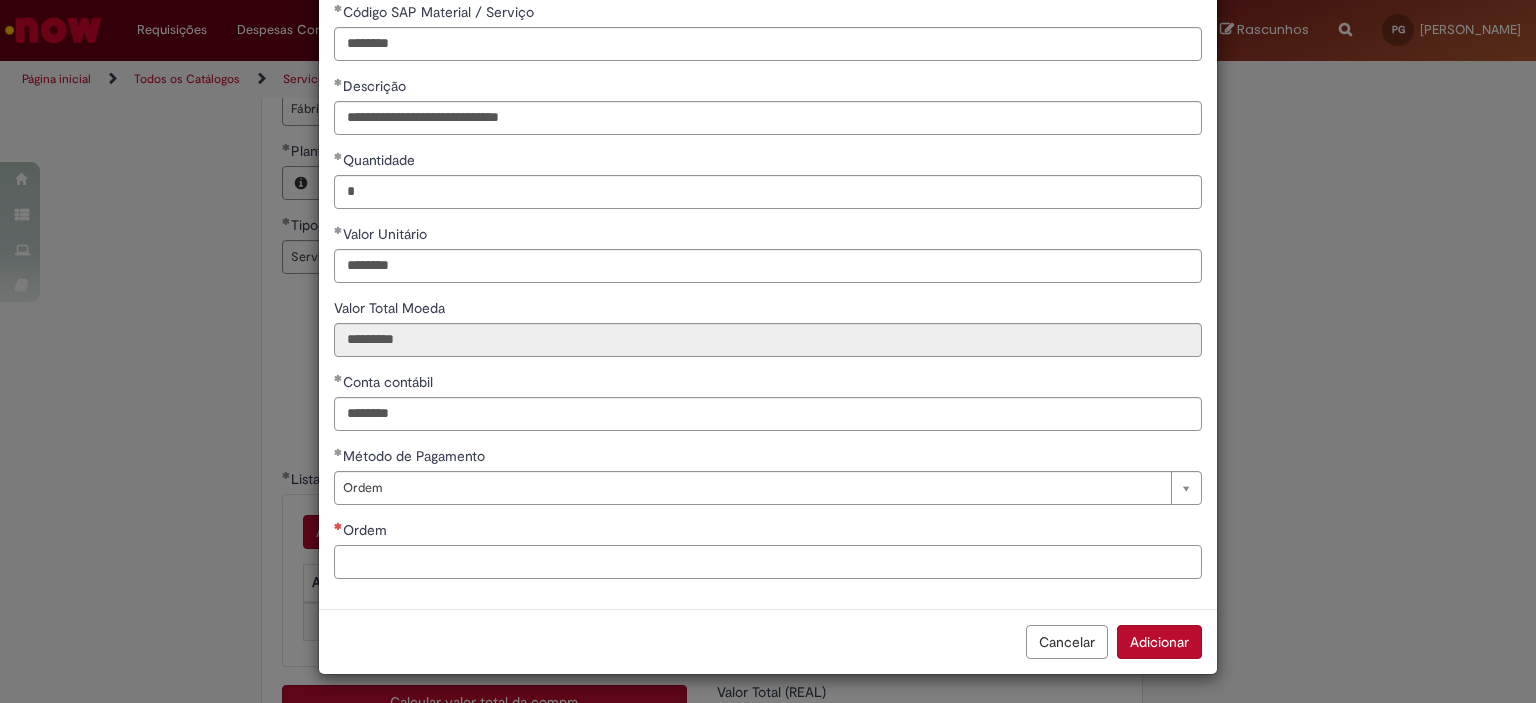 click on "Ordem" at bounding box center (768, 562) 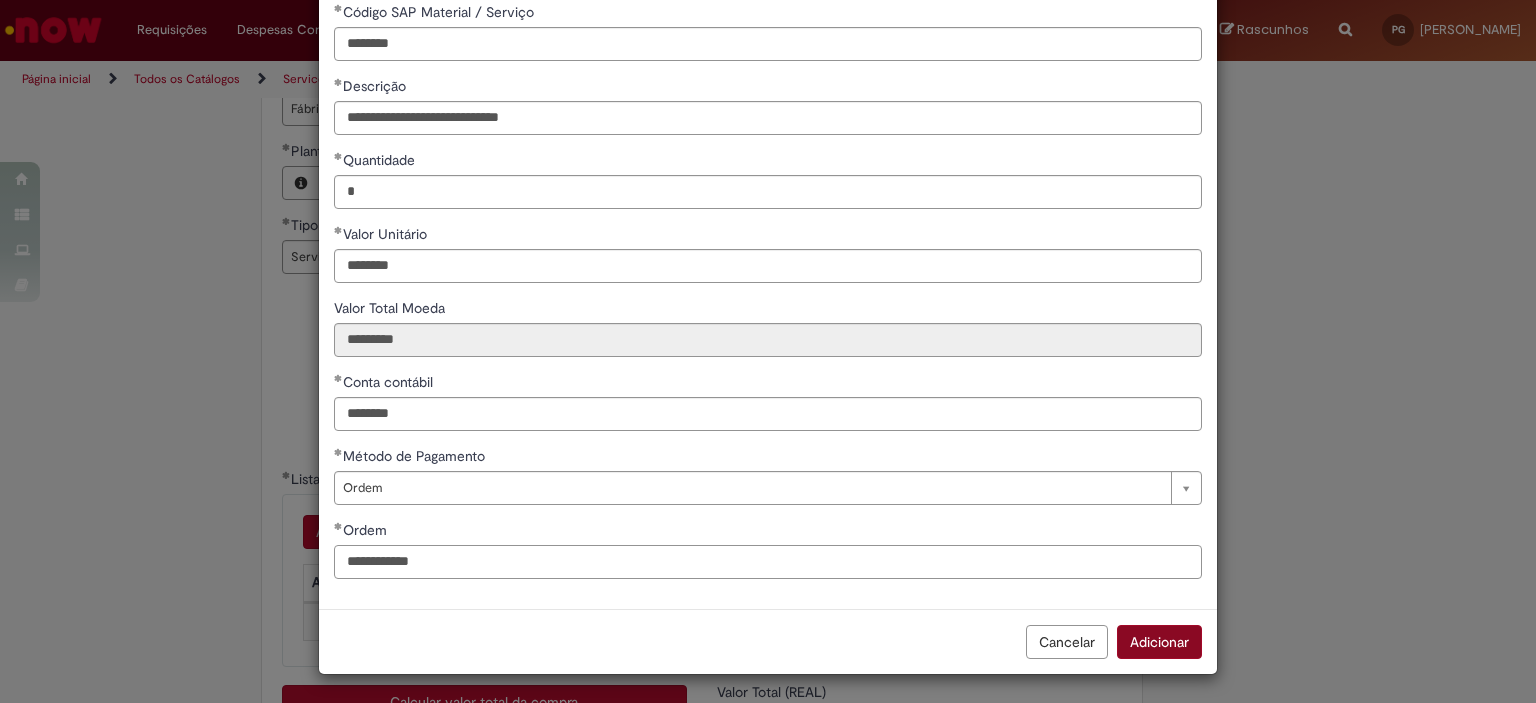 type on "**********" 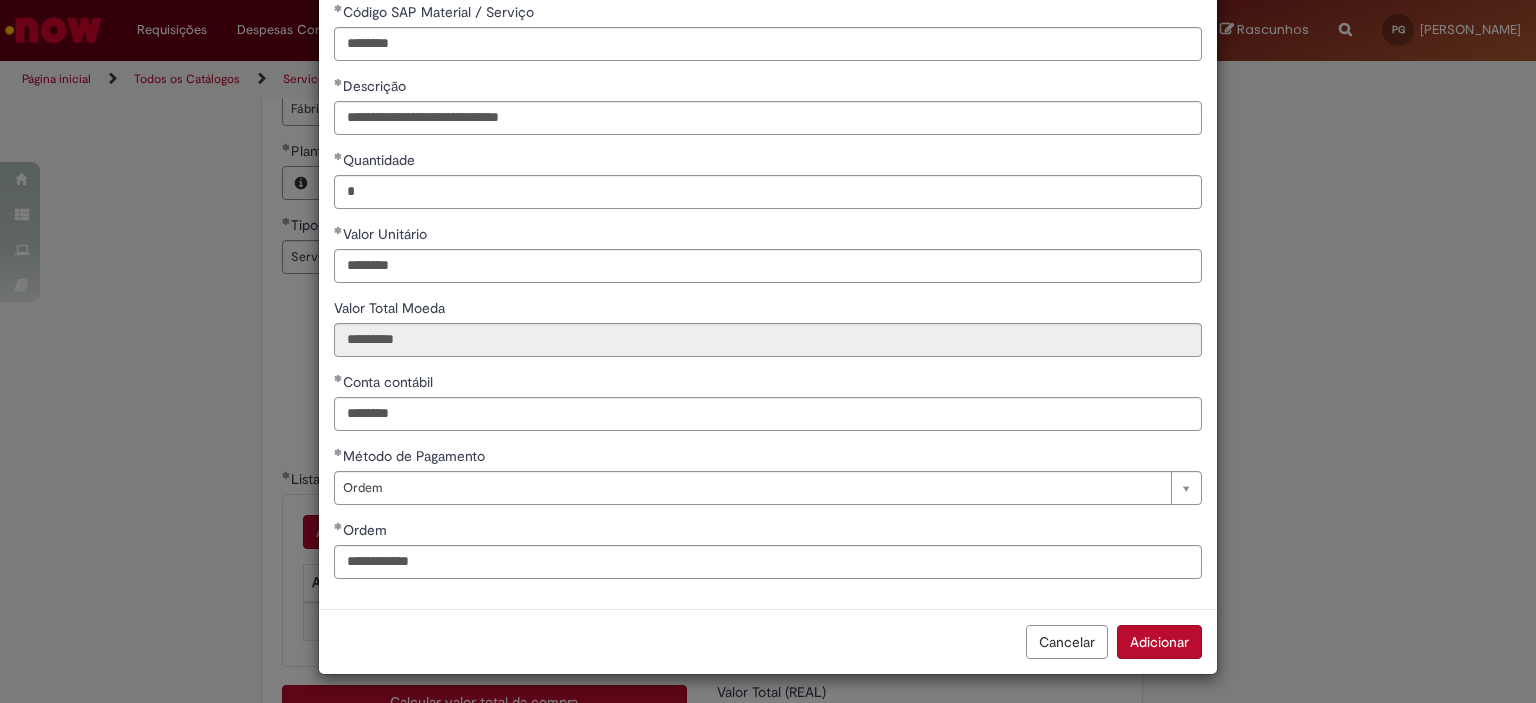 click on "Adicionar" at bounding box center (1159, 642) 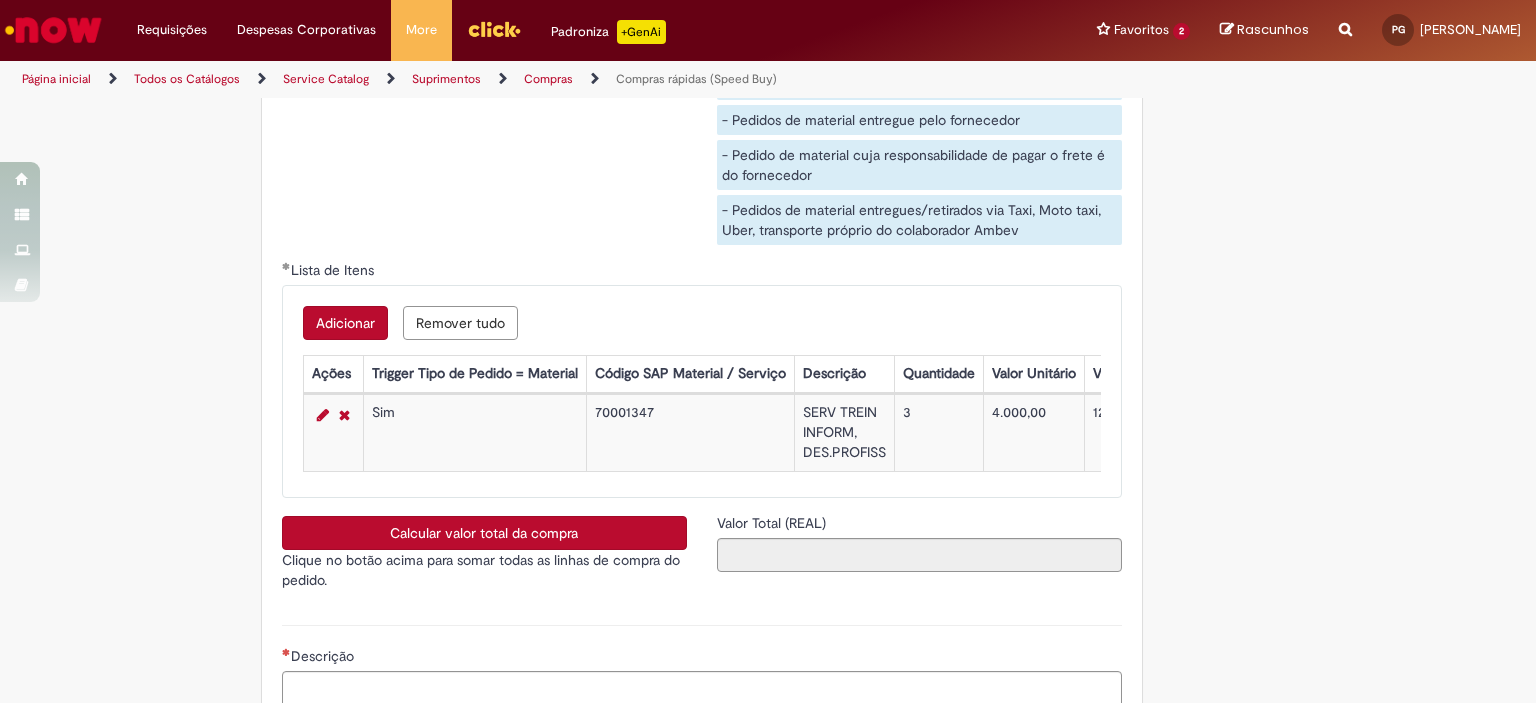 scroll, scrollTop: 3187, scrollLeft: 0, axis: vertical 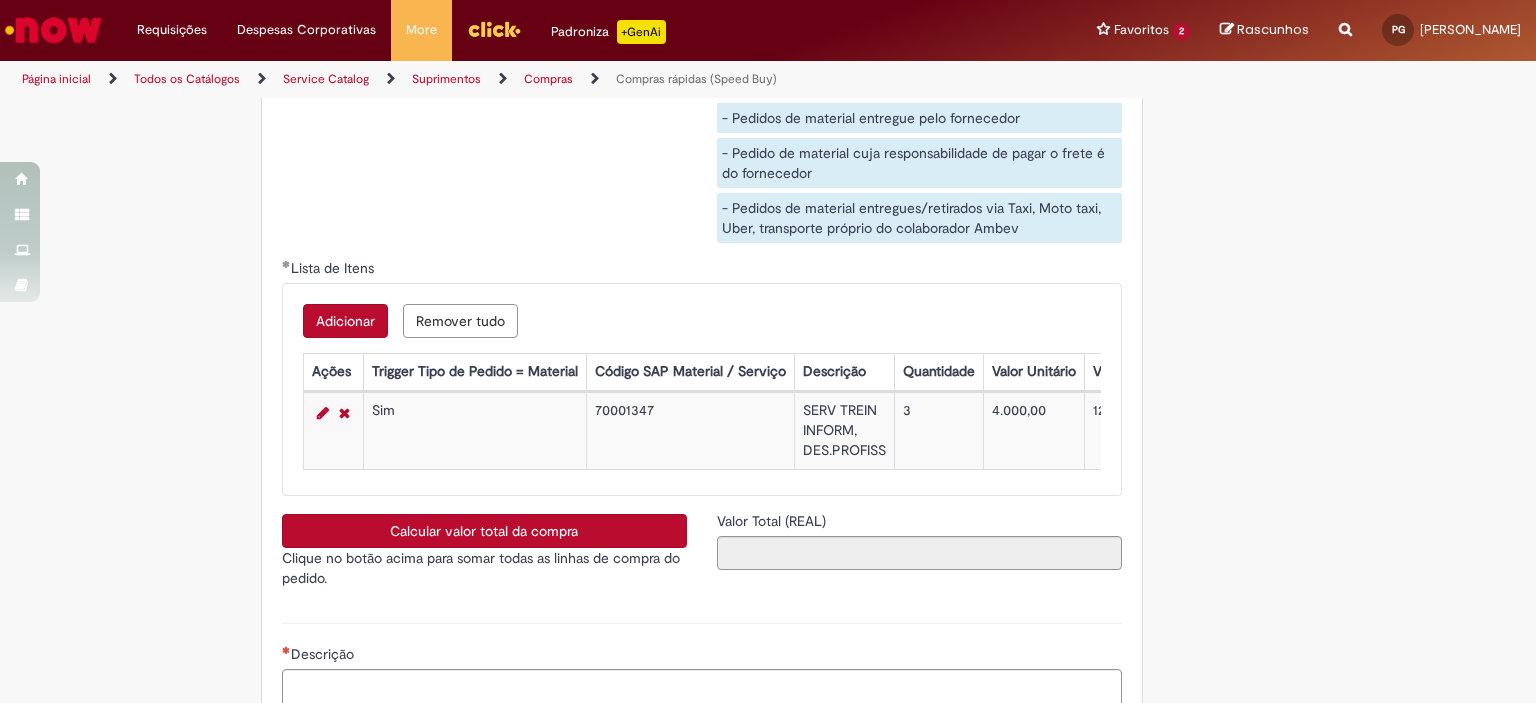 click on "Calcular valor total da compra" at bounding box center [484, 531] 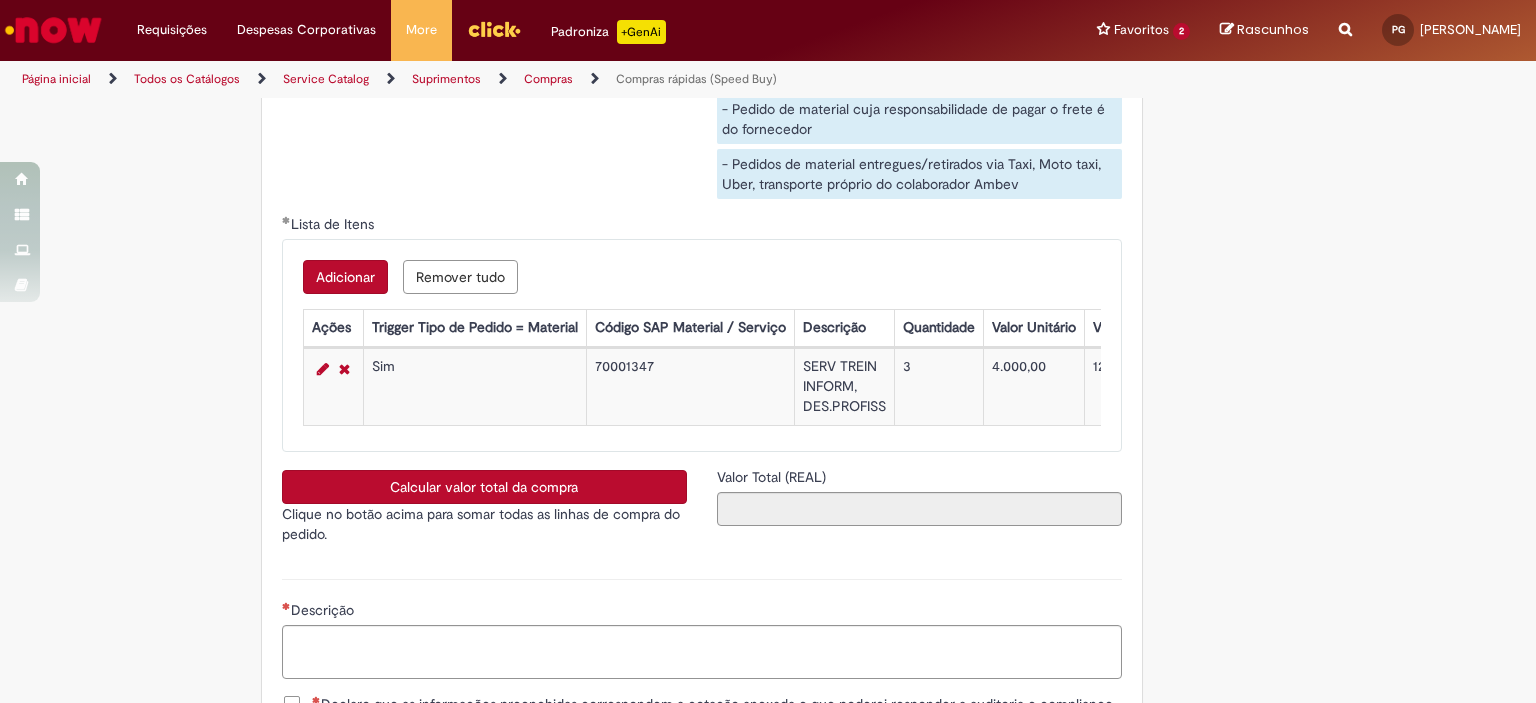 scroll, scrollTop: 3247, scrollLeft: 0, axis: vertical 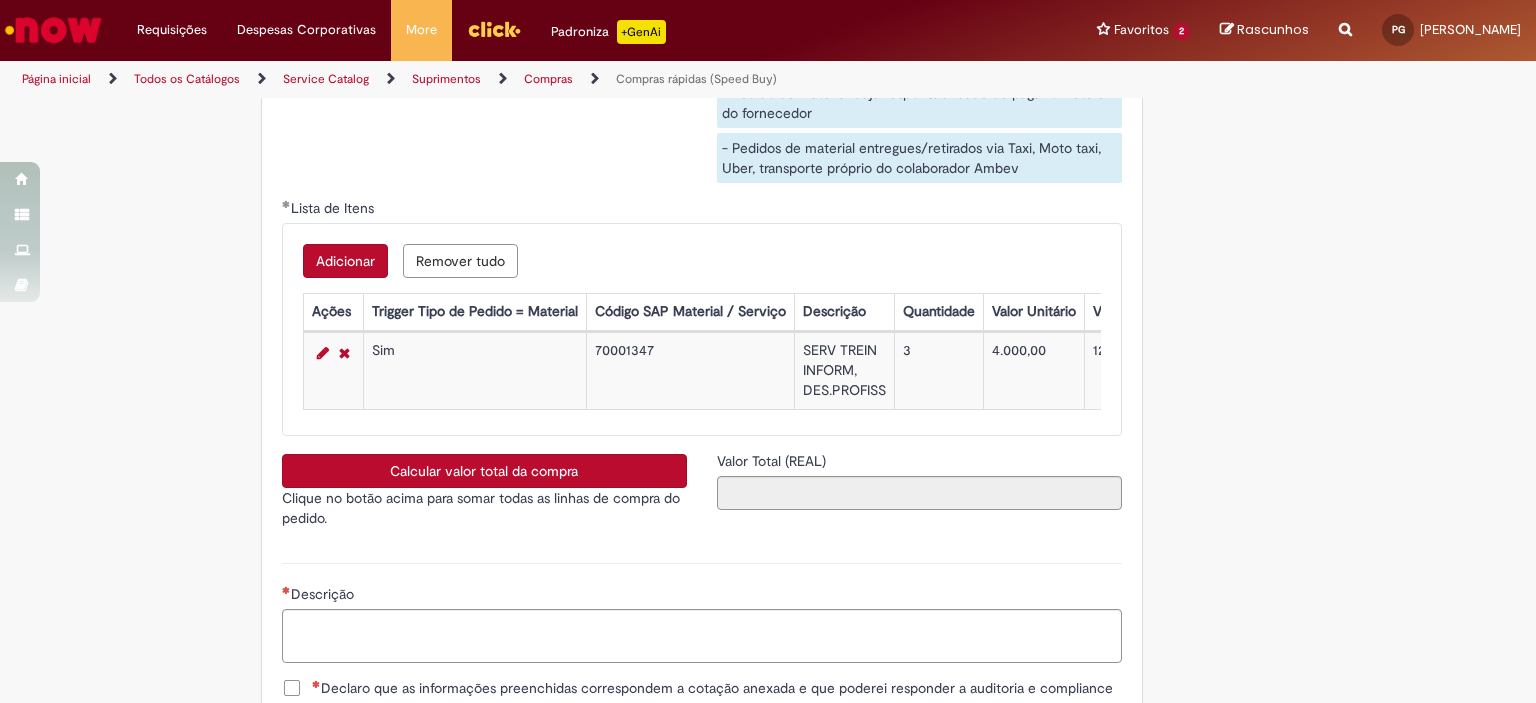 click on "Calcular valor total da compra" at bounding box center (484, 471) 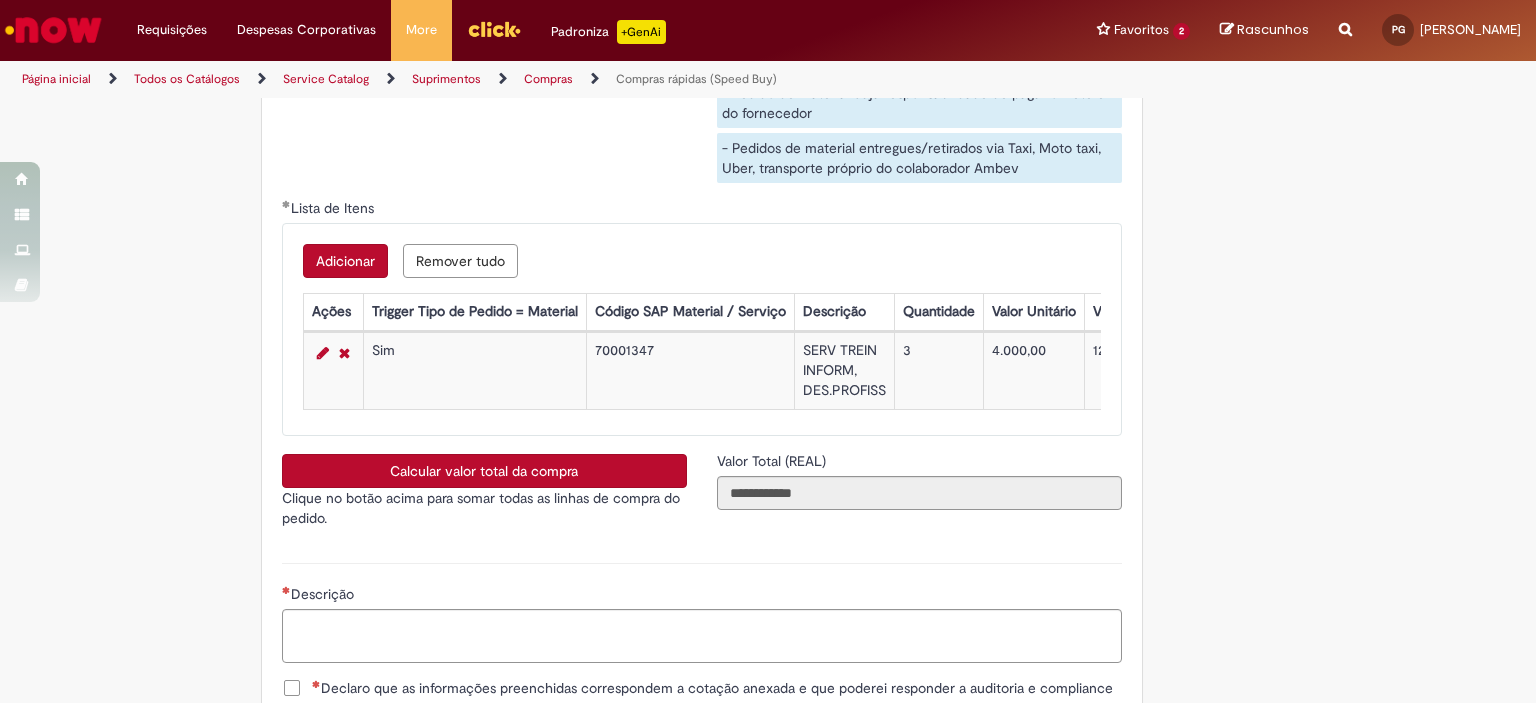 scroll, scrollTop: 3541, scrollLeft: 0, axis: vertical 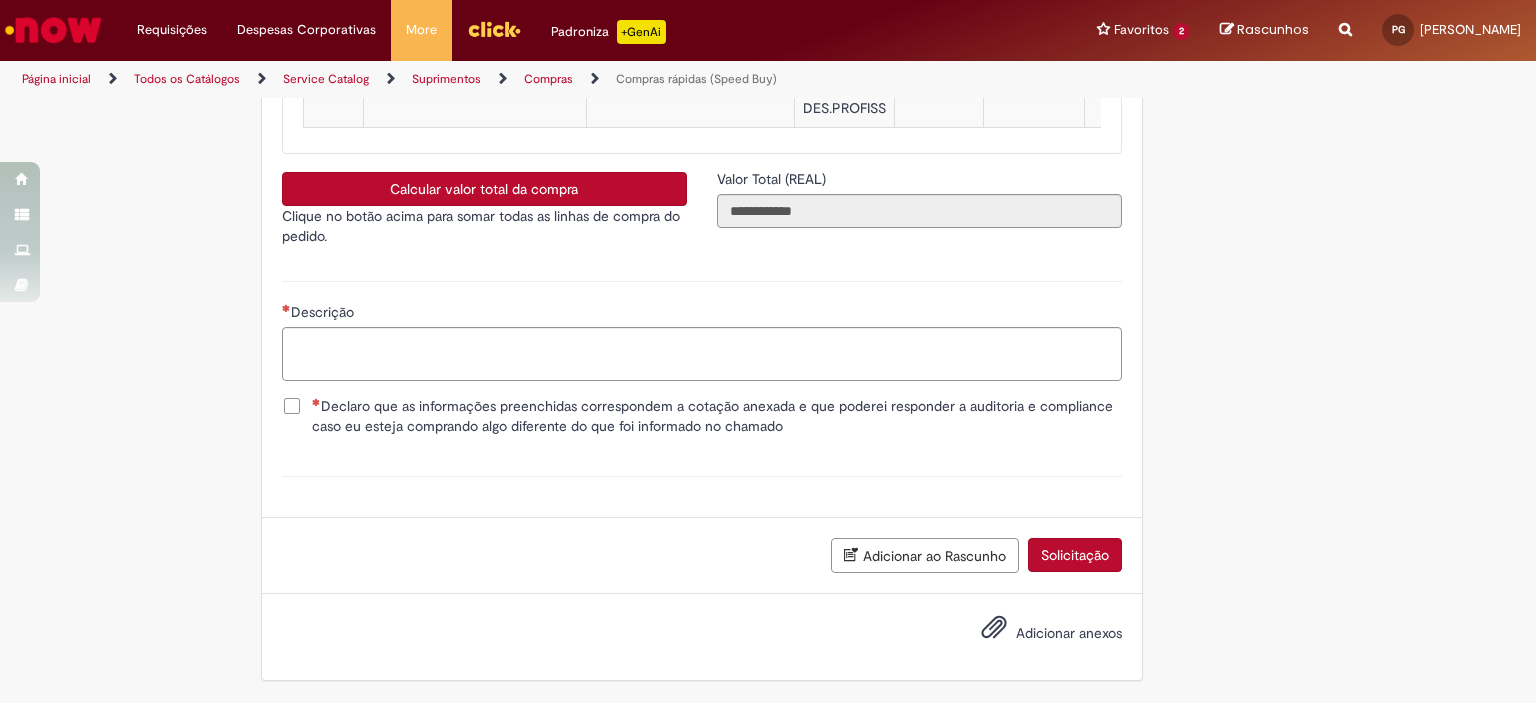 type 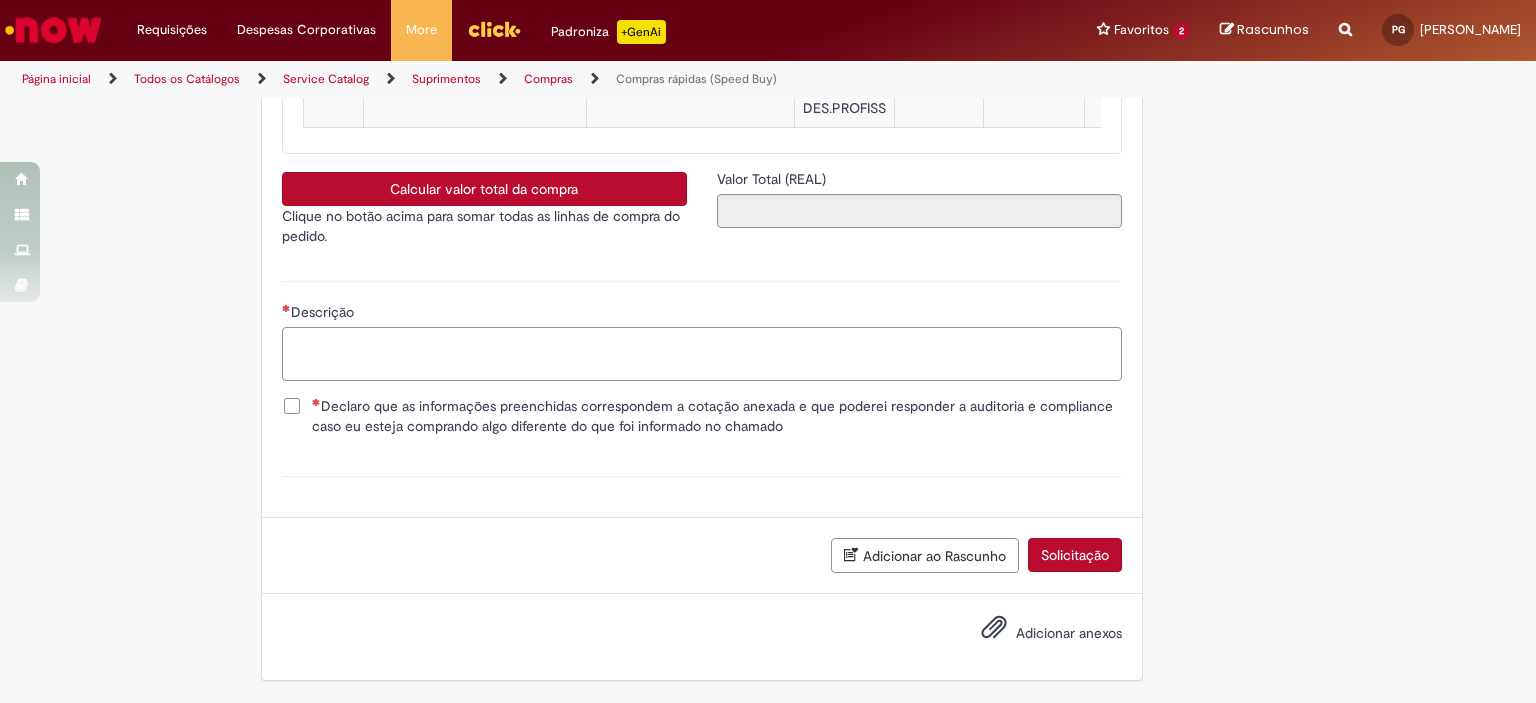 click on "Descrição" at bounding box center (702, 354) 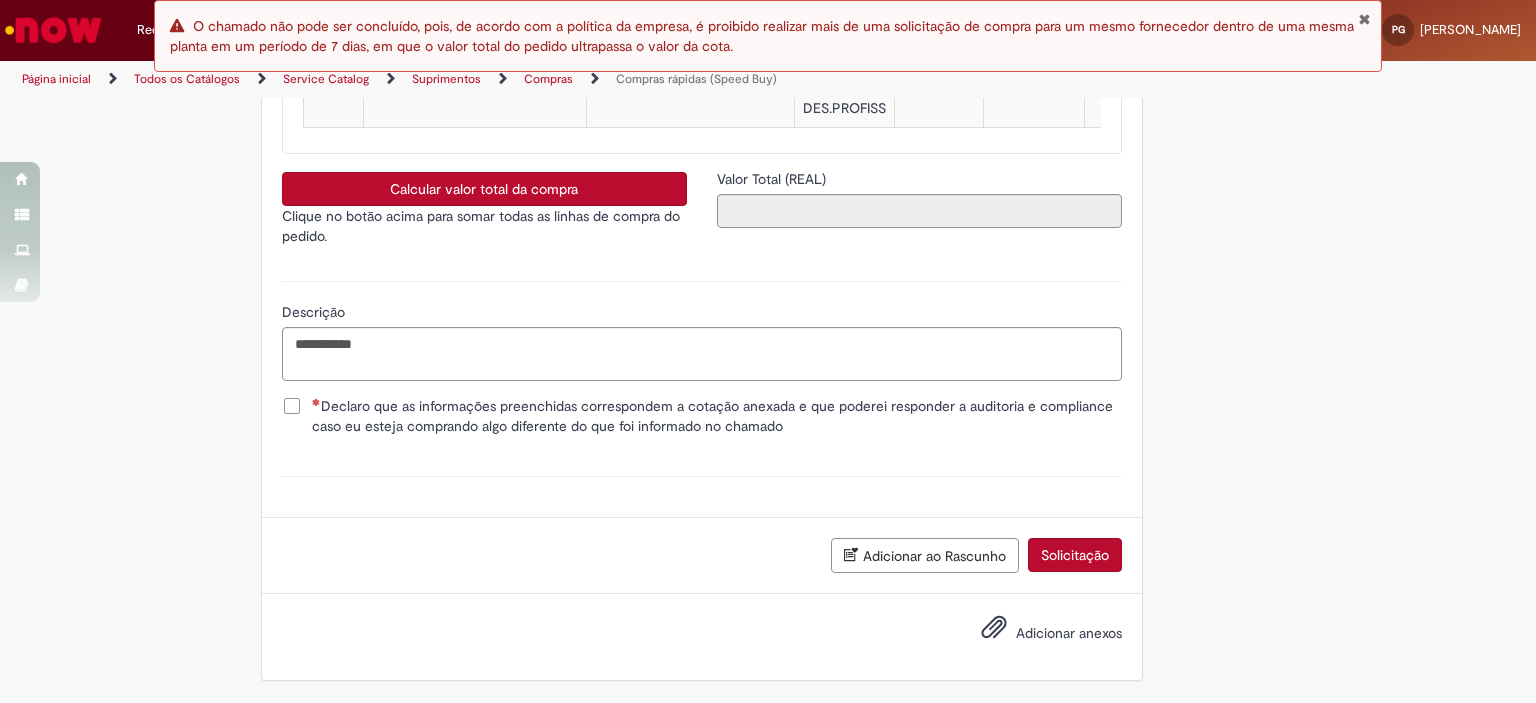 click on "Declaro que as informações preenchidas correspondem a cotação anexada e que poderei responder a auditoria e compliance caso eu esteja comprando algo diferente do que foi informado no chamado" at bounding box center [717, 416] 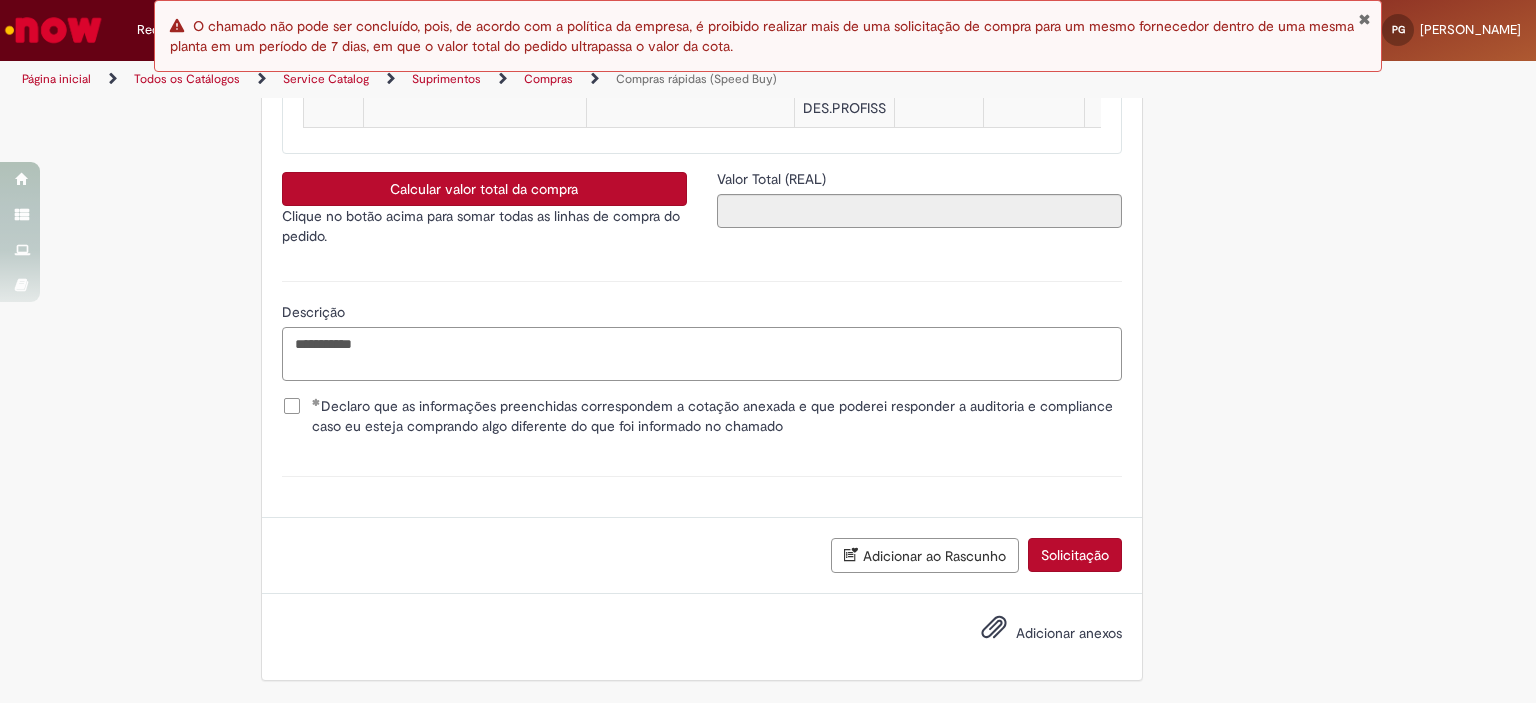 click on "**********" at bounding box center [702, 354] 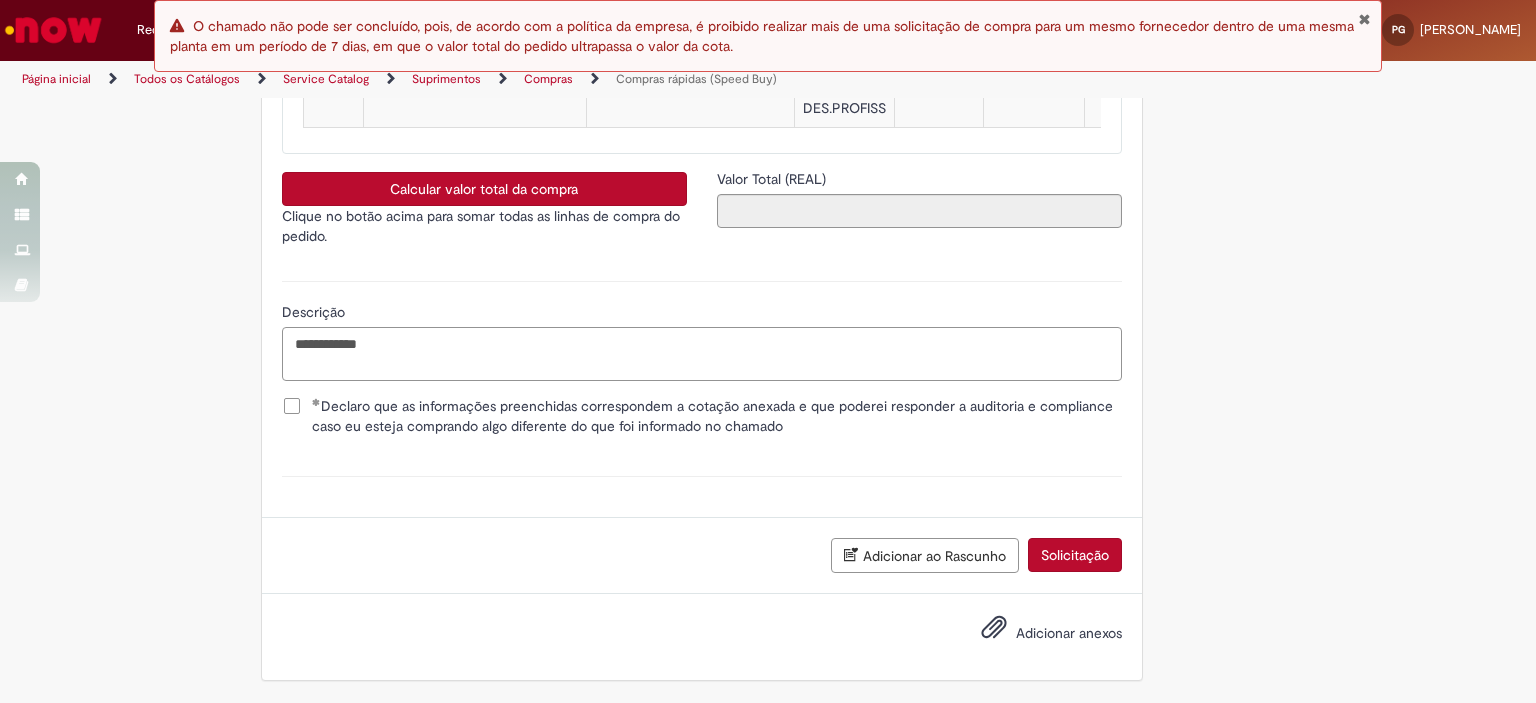 type on "**********" 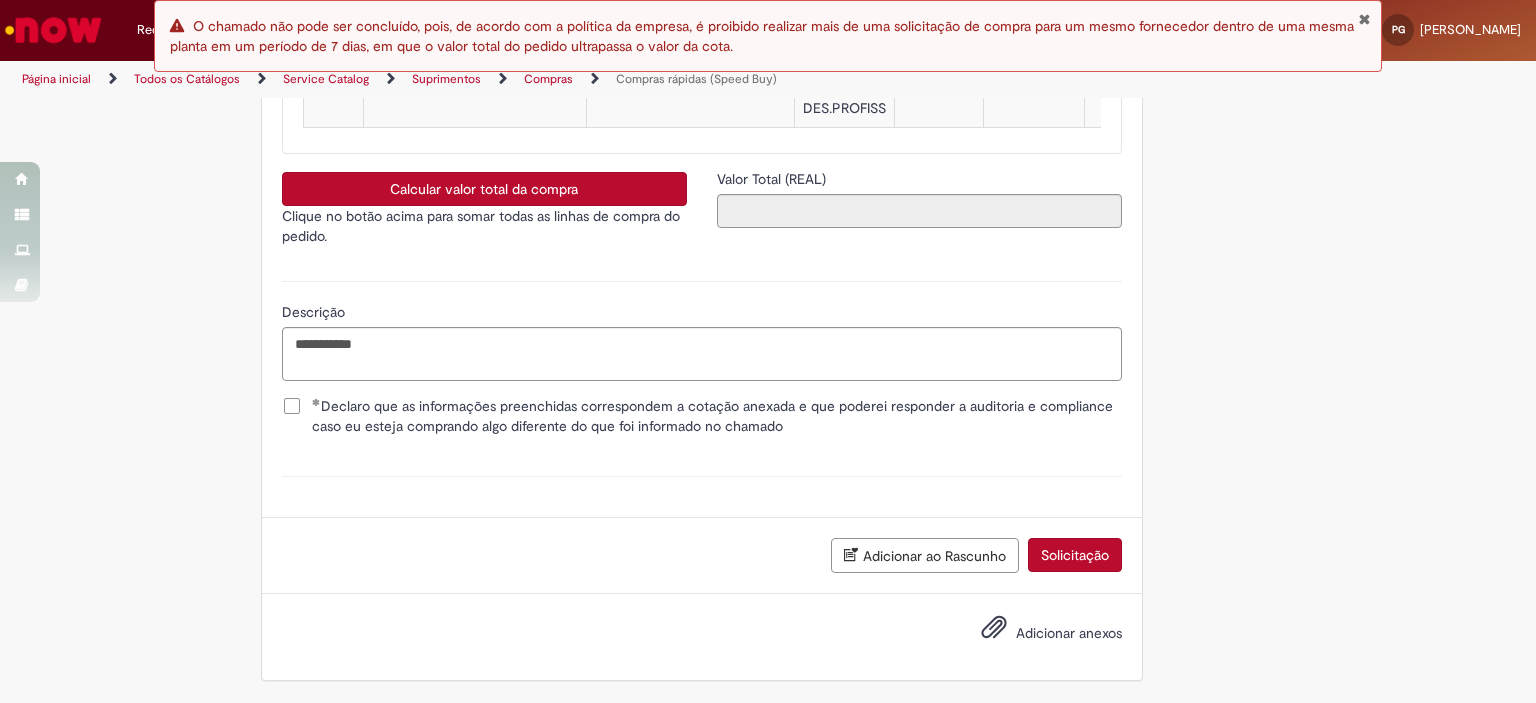 click on "Adicionar anexos" at bounding box center [1069, 633] 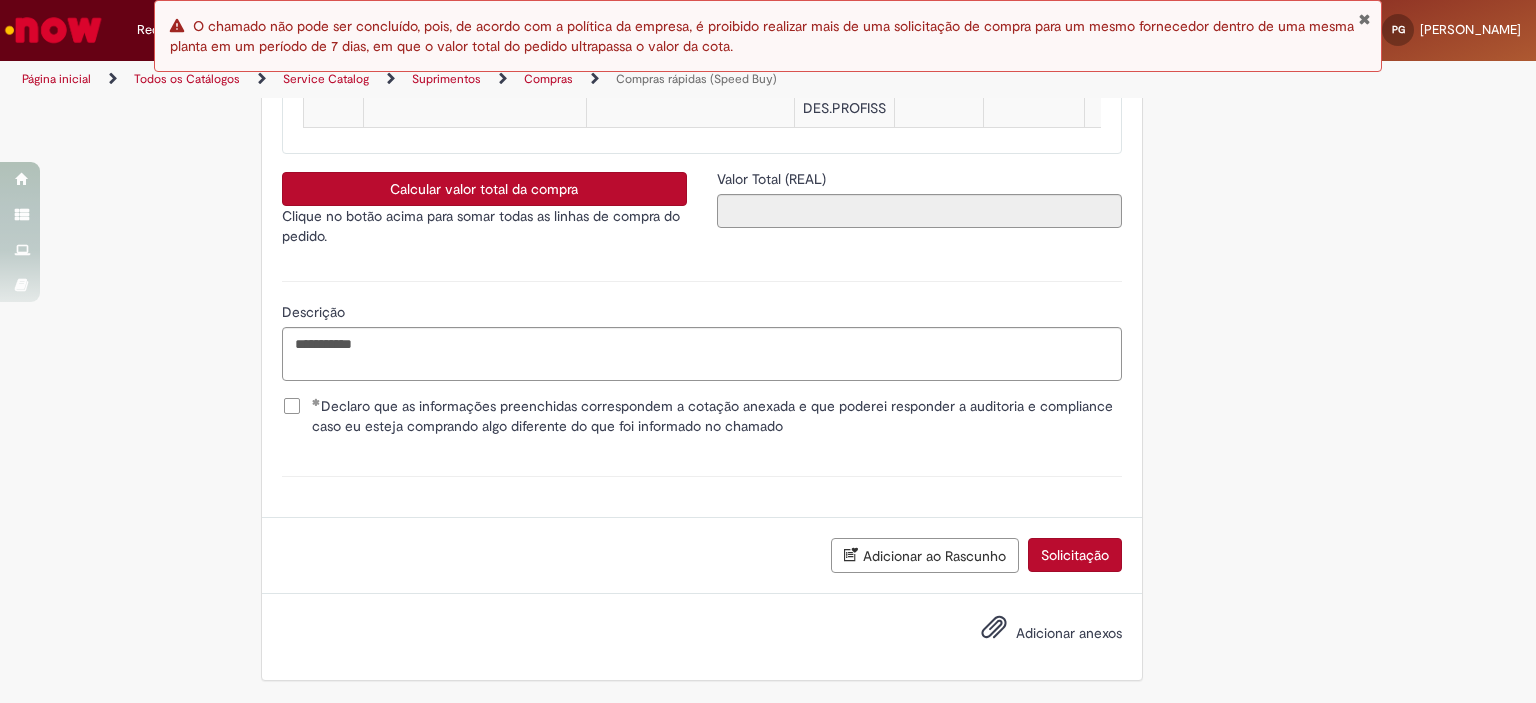 click on "Adicionar anexos" at bounding box center [1069, 633] 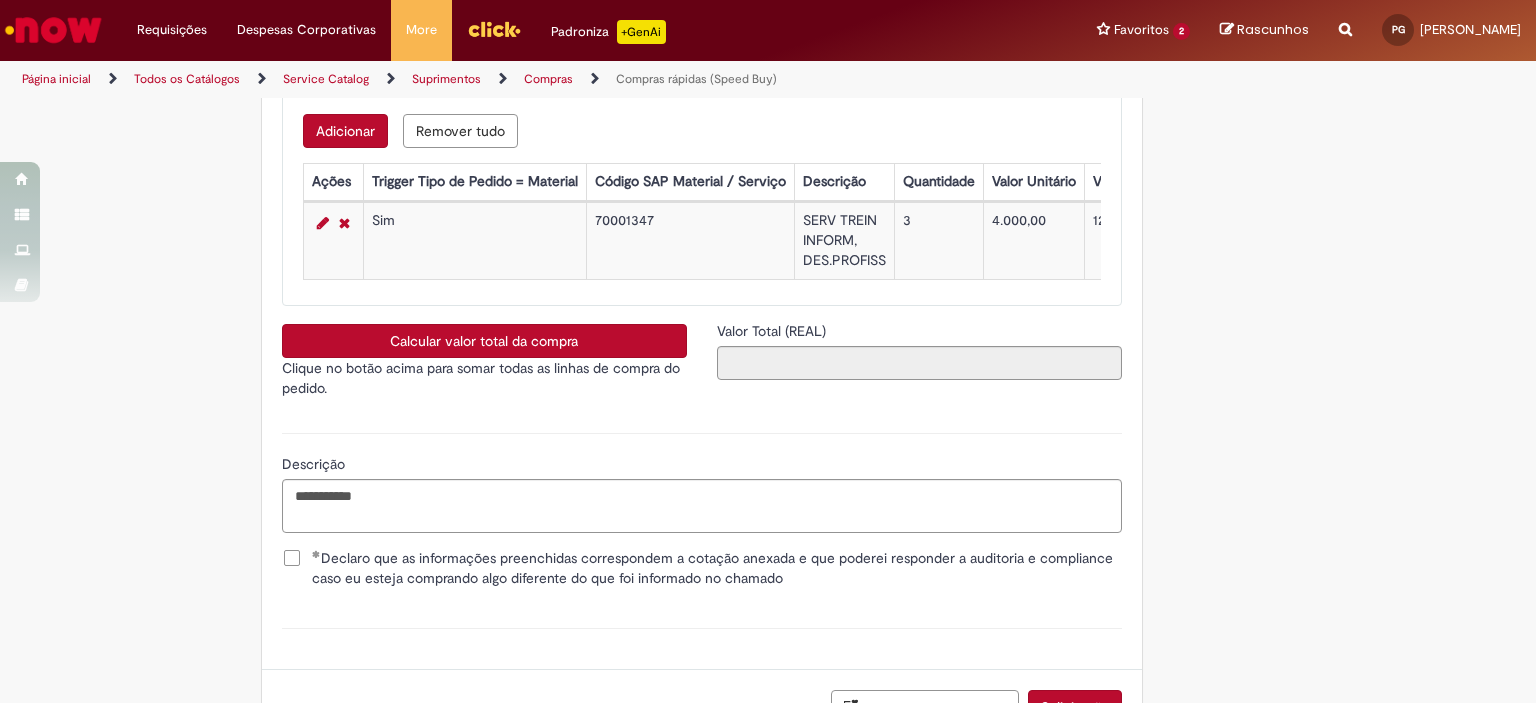 scroll, scrollTop: 3444, scrollLeft: 0, axis: vertical 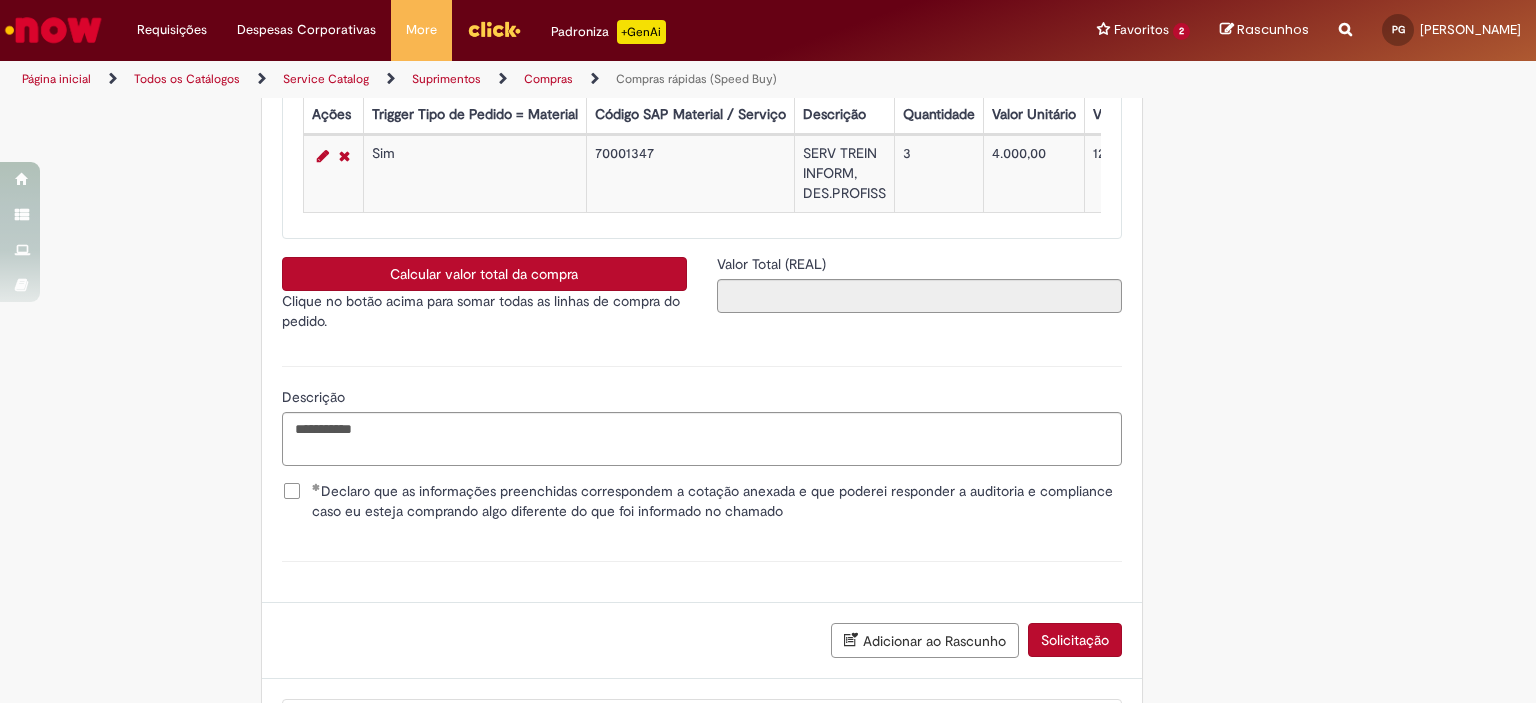 click on "Calcular valor total da compra" at bounding box center (484, 274) 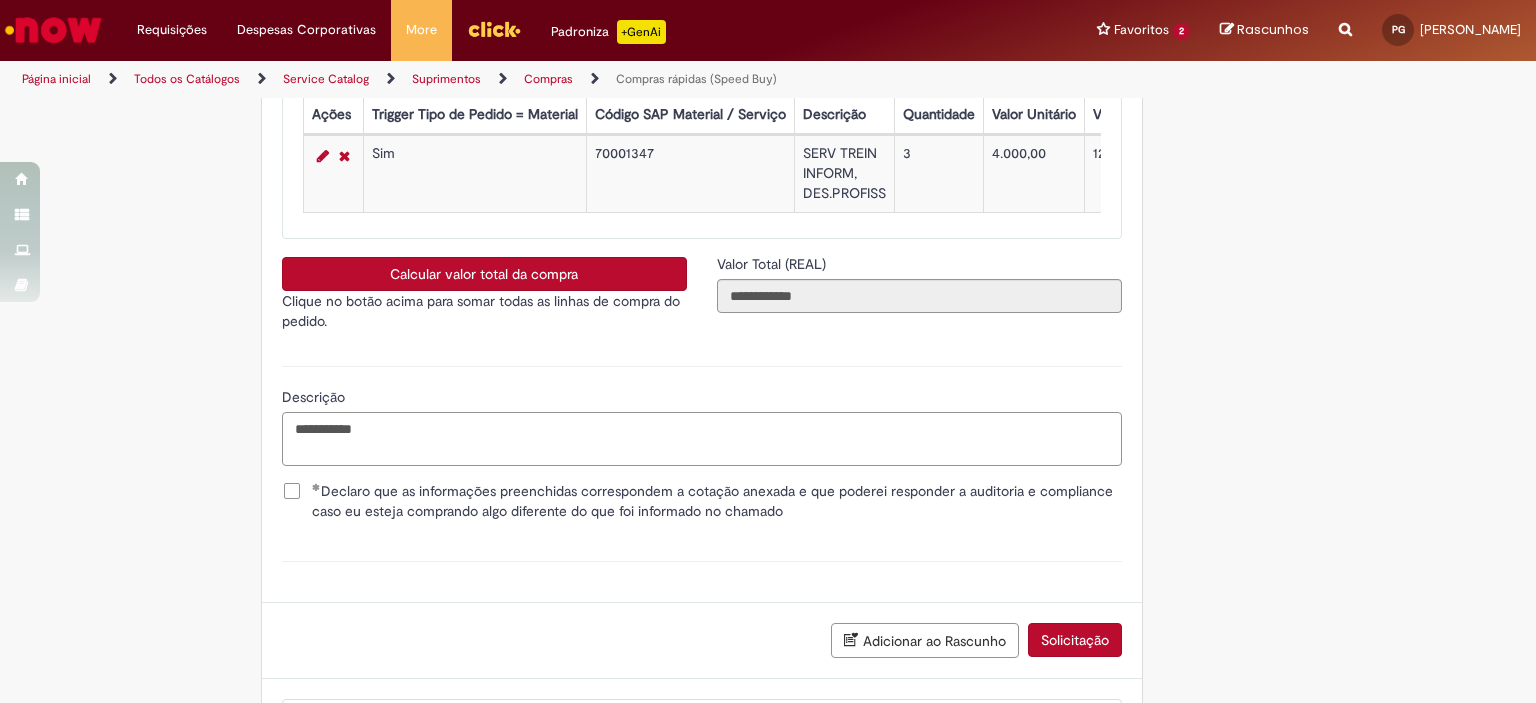 type 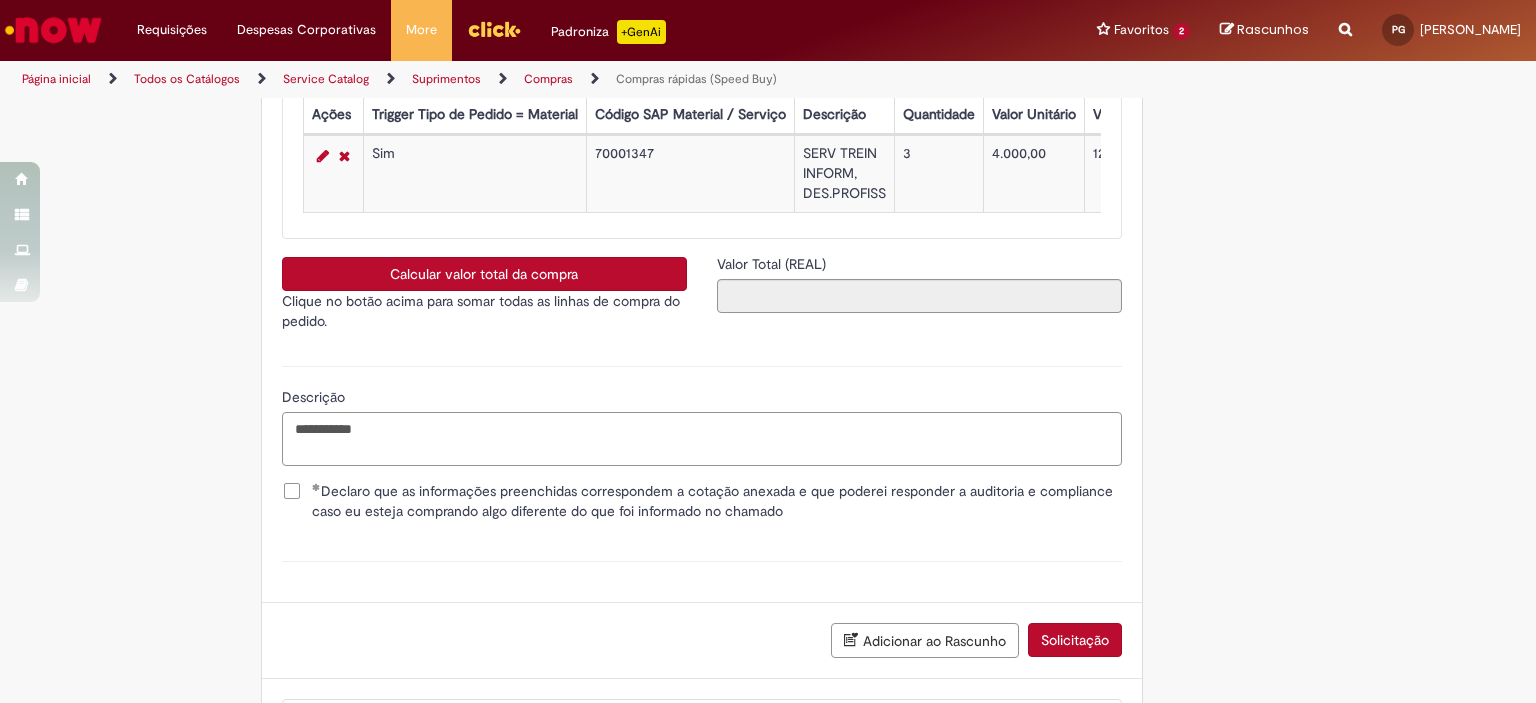click on "**********" at bounding box center (702, 439) 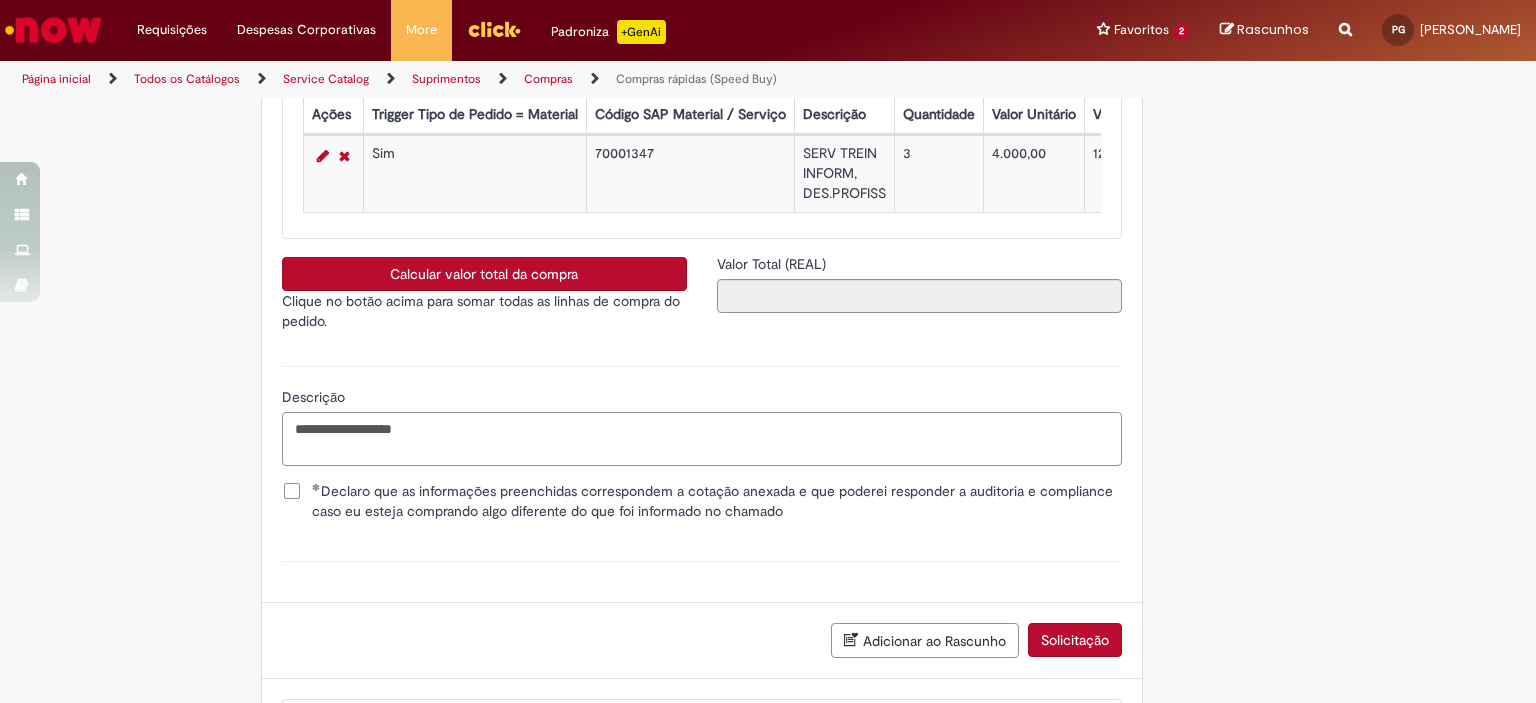 scroll, scrollTop: 3612, scrollLeft: 0, axis: vertical 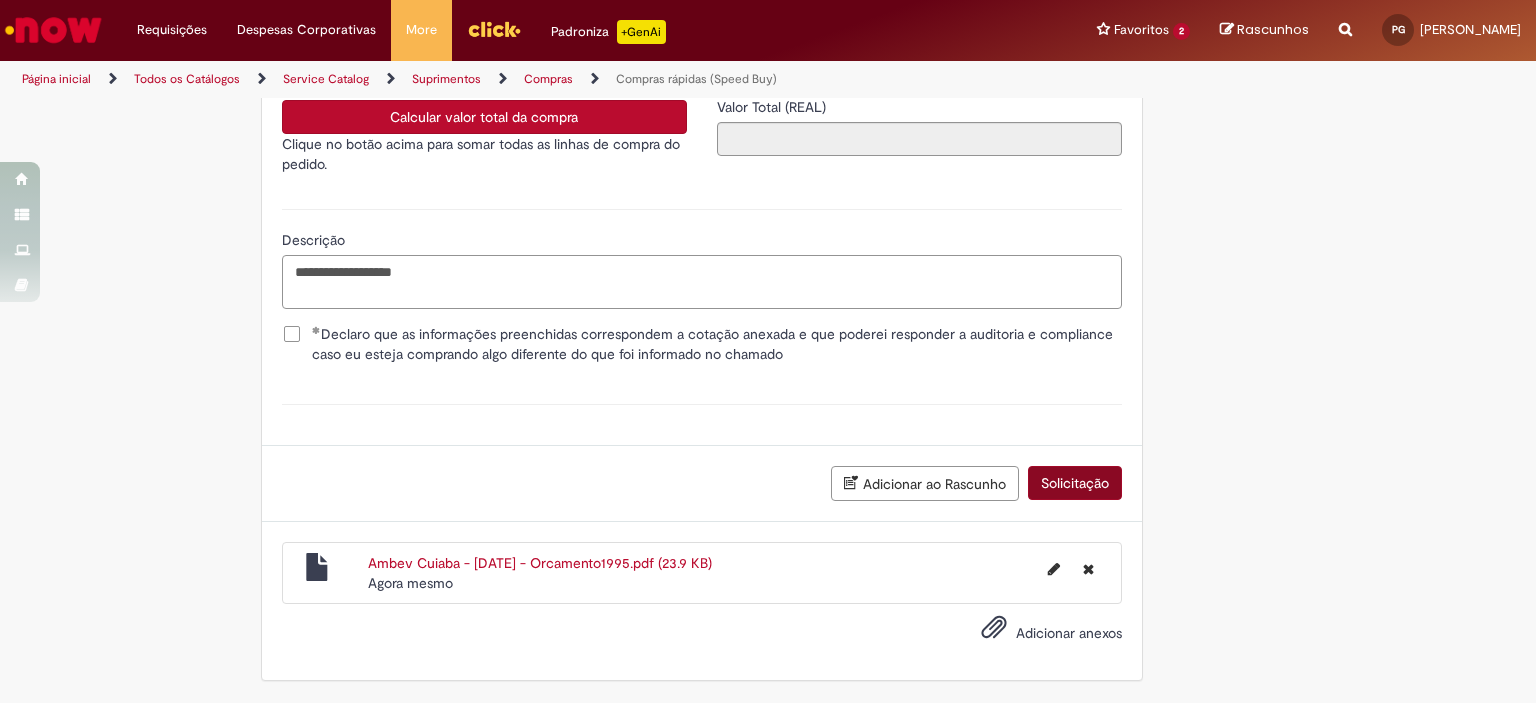 type on "**********" 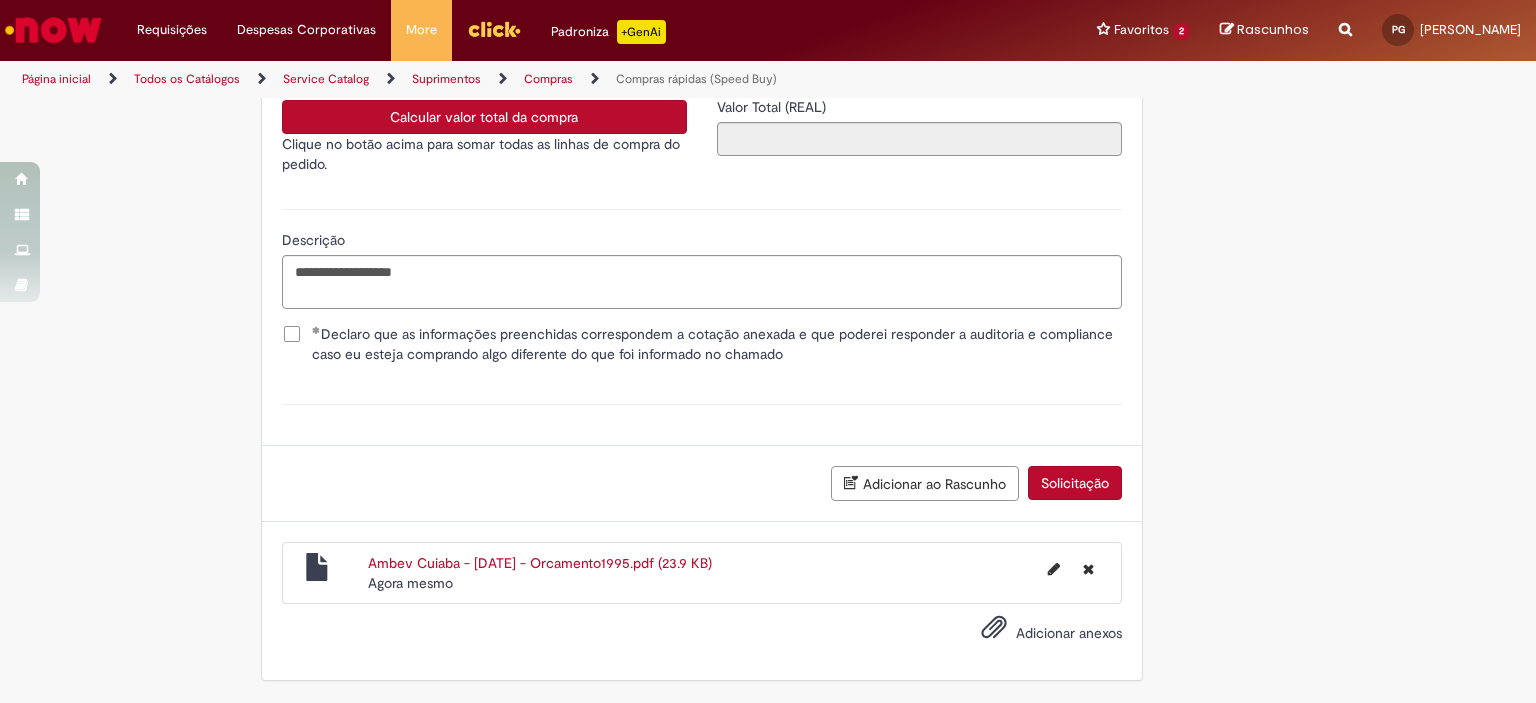 click on "Solicitação" at bounding box center [1075, 483] 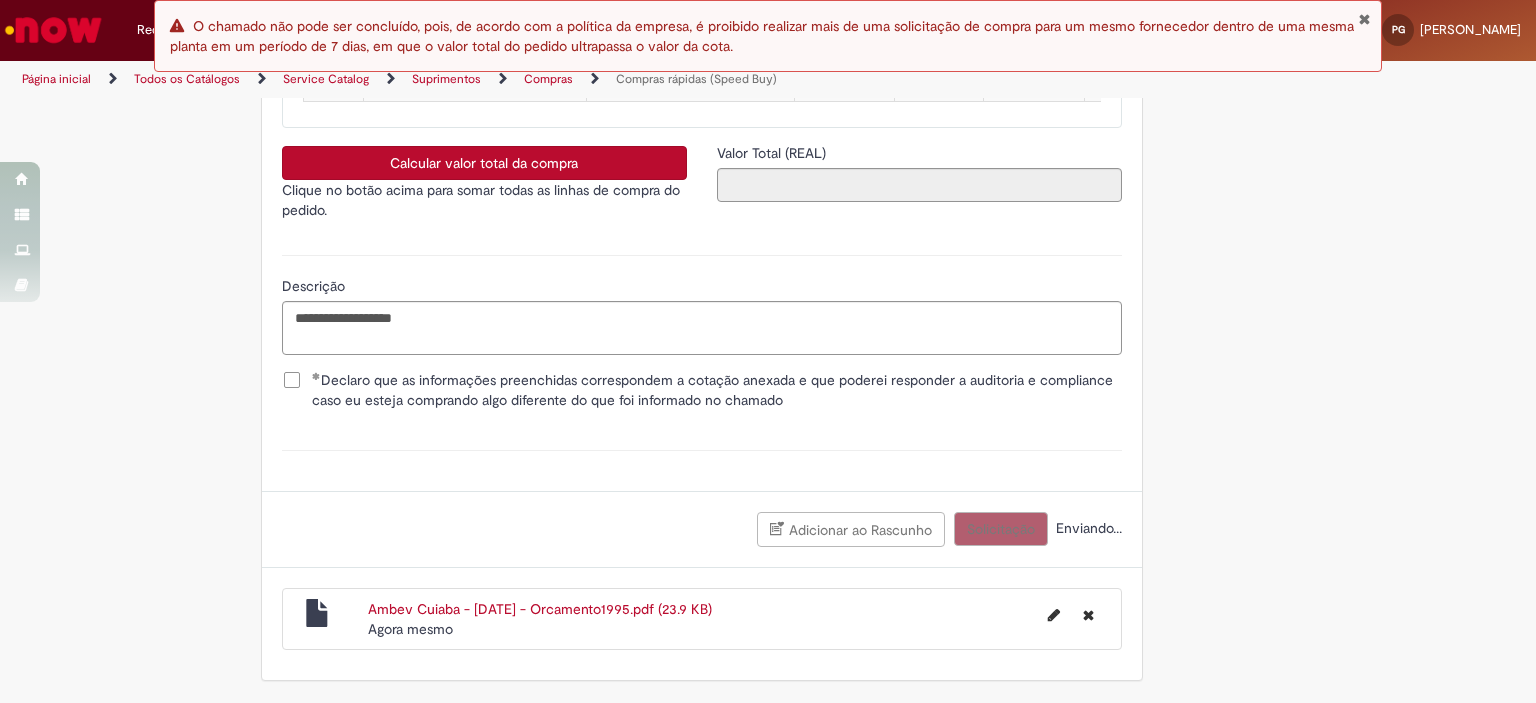 scroll, scrollTop: 3612, scrollLeft: 0, axis: vertical 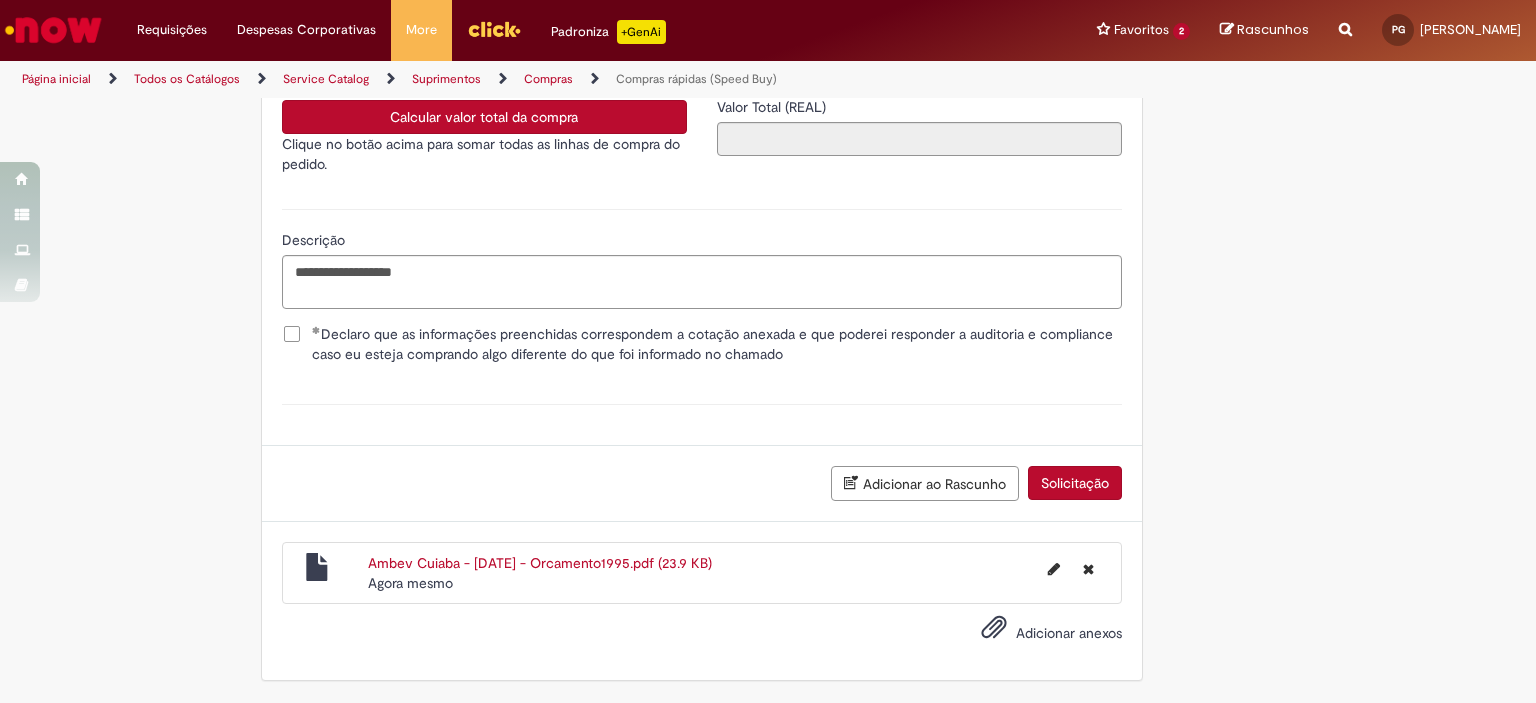 click on "Solicitação" at bounding box center (1075, 483) 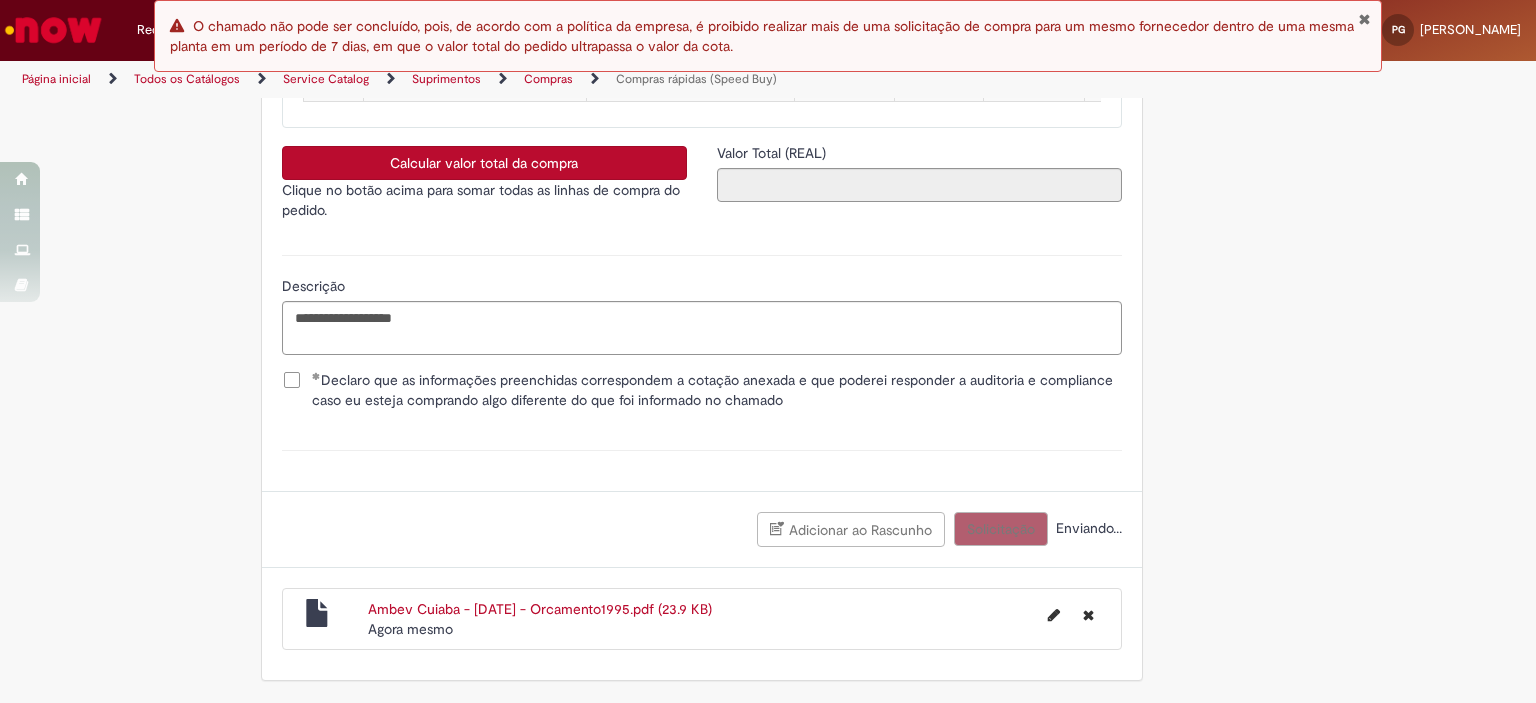 scroll, scrollTop: 3612, scrollLeft: 0, axis: vertical 